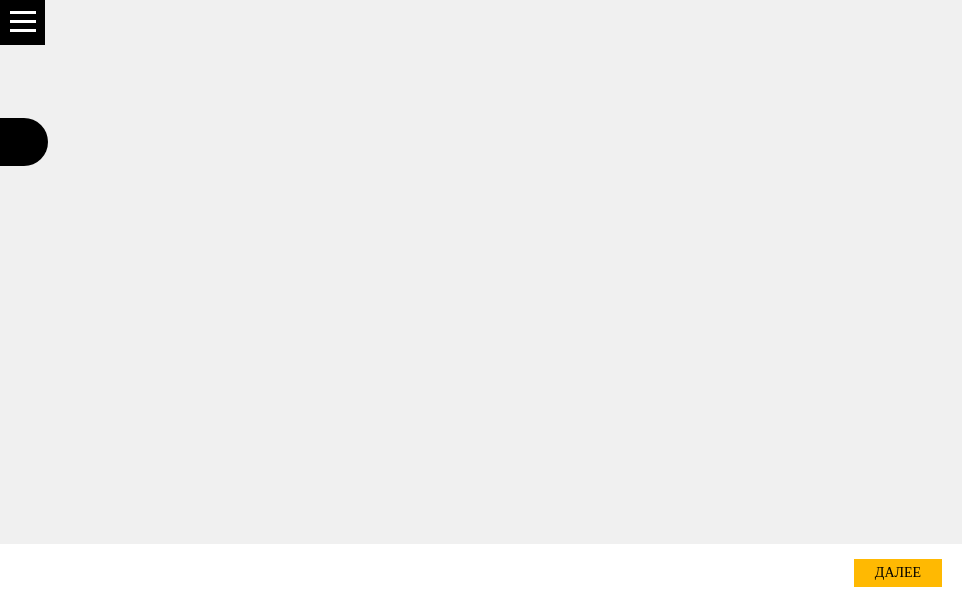 scroll, scrollTop: 0, scrollLeft: 0, axis: both 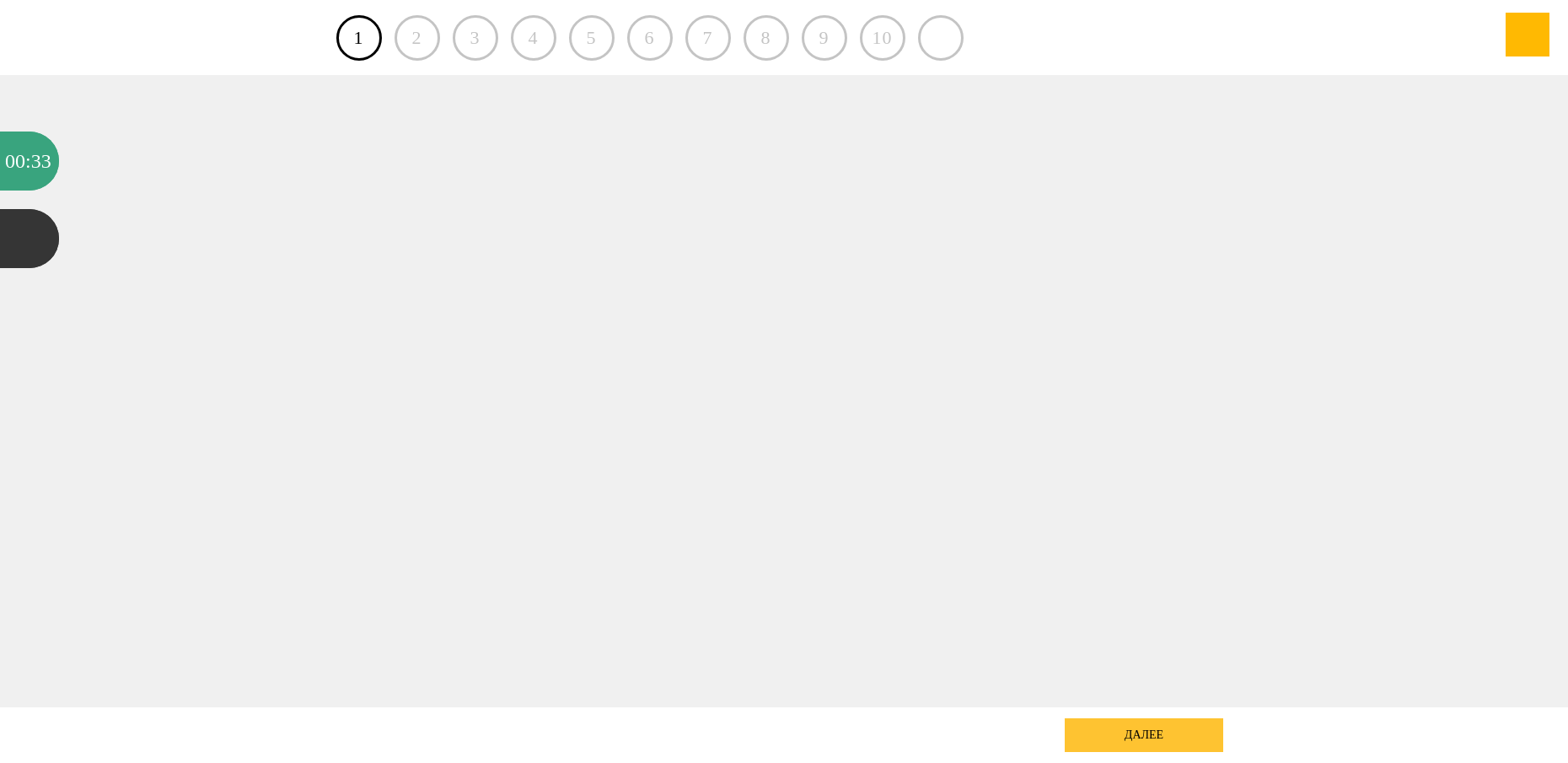 click on "далее" at bounding box center (1144, 735) 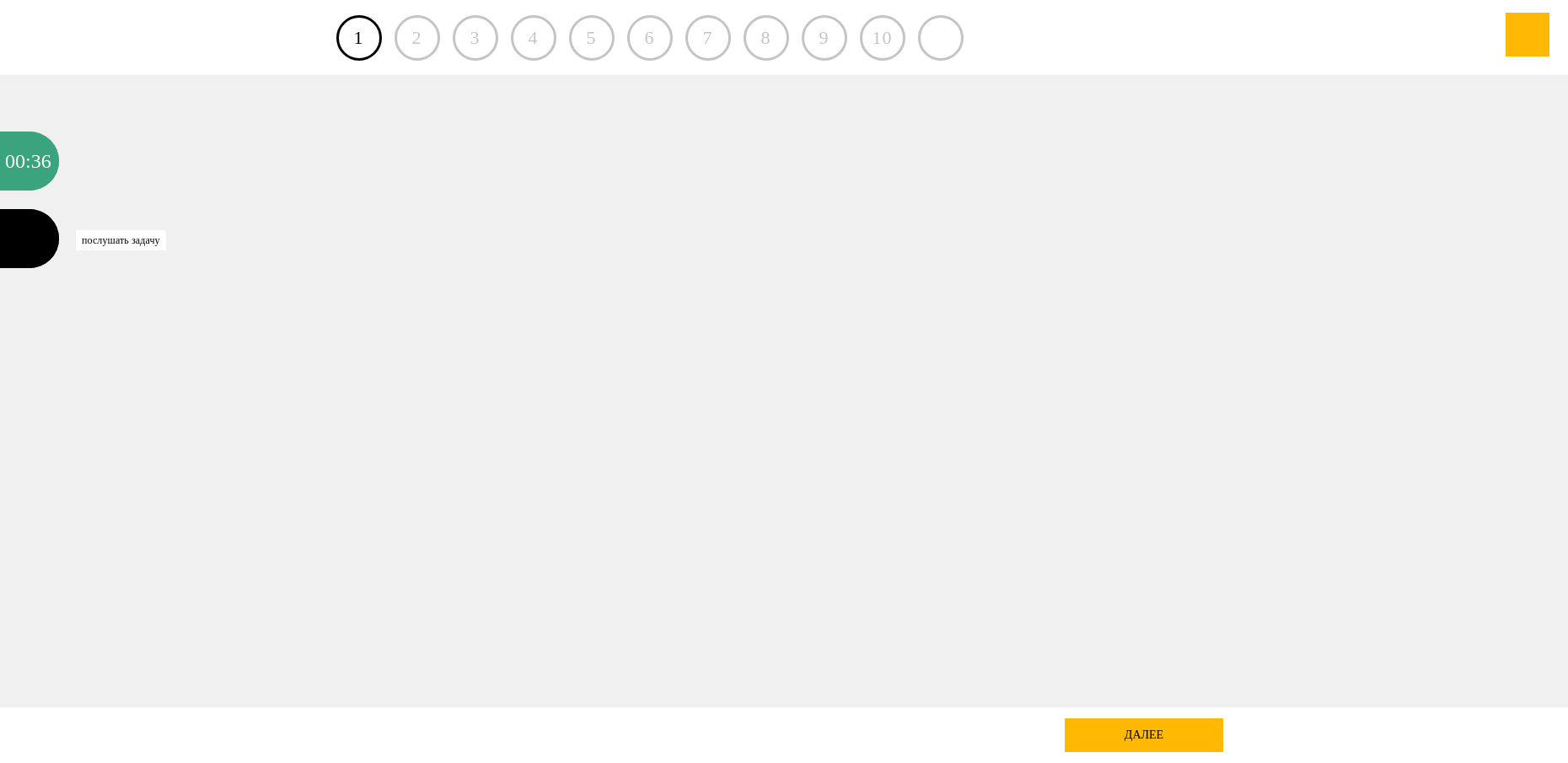 click at bounding box center (30, 239) 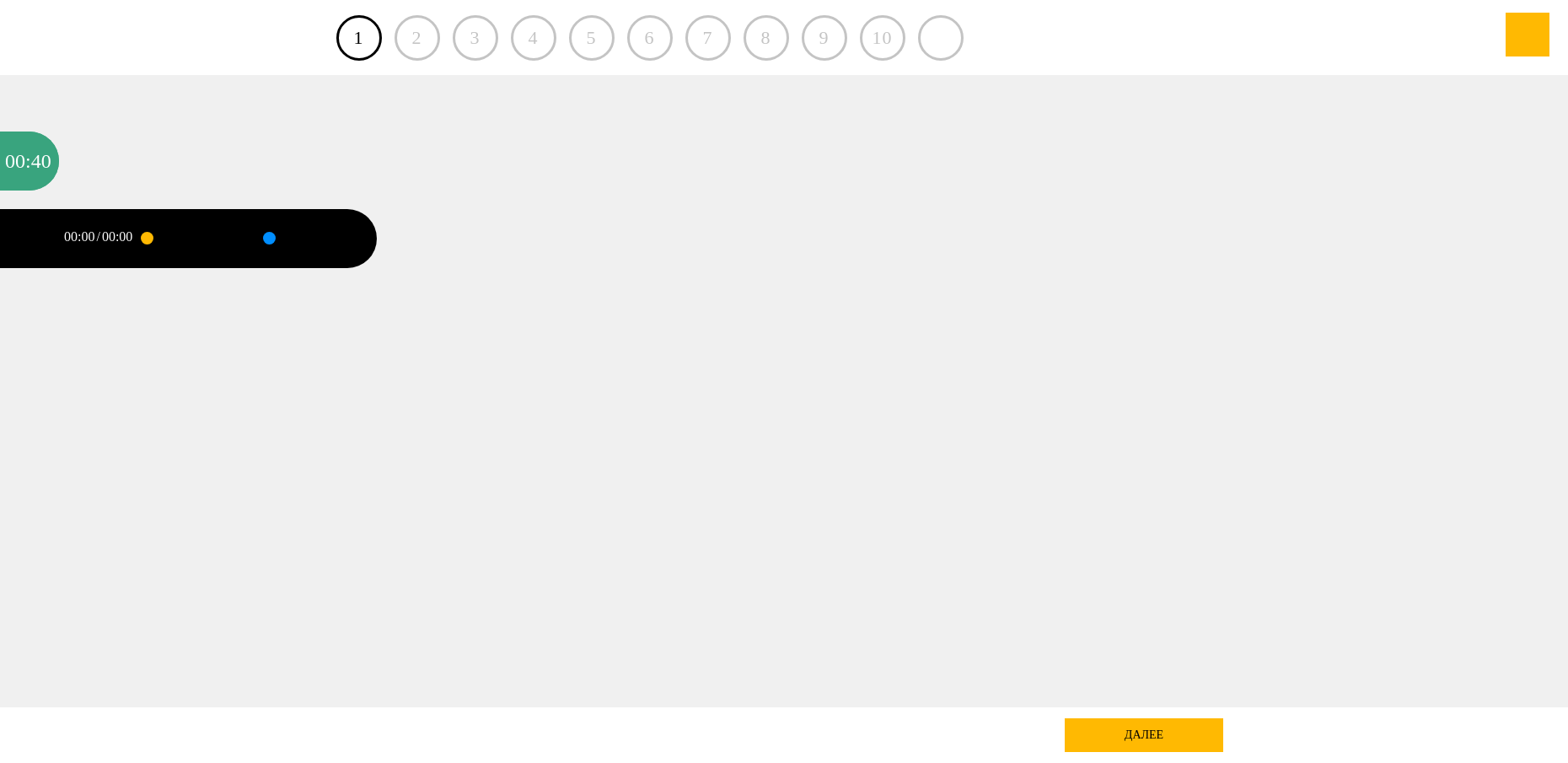 click at bounding box center [147, 238] 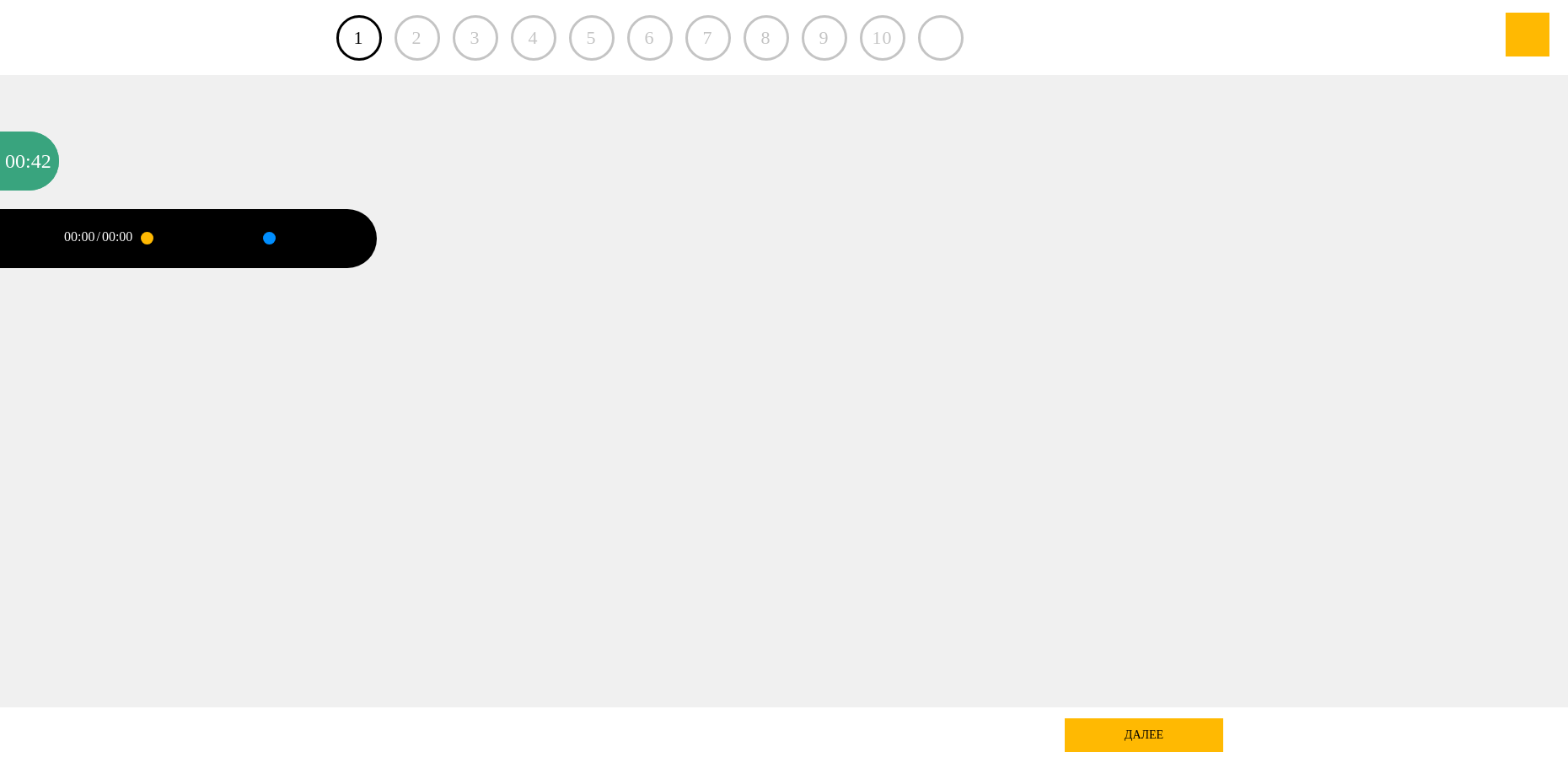 drag, startPoint x: 269, startPoint y: 241, endPoint x: 304, endPoint y: 241, distance: 35 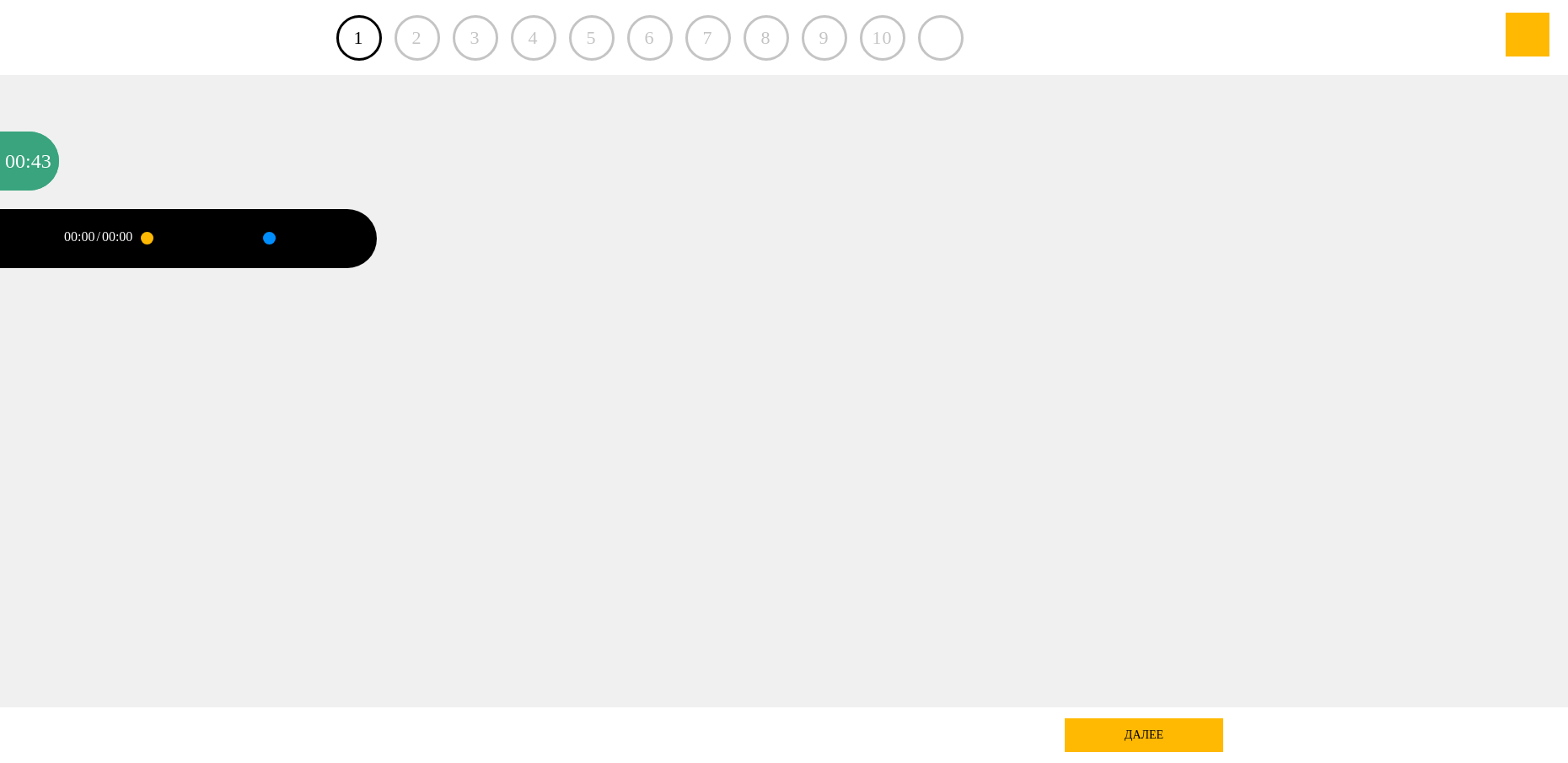 click at bounding box center [309, 239] 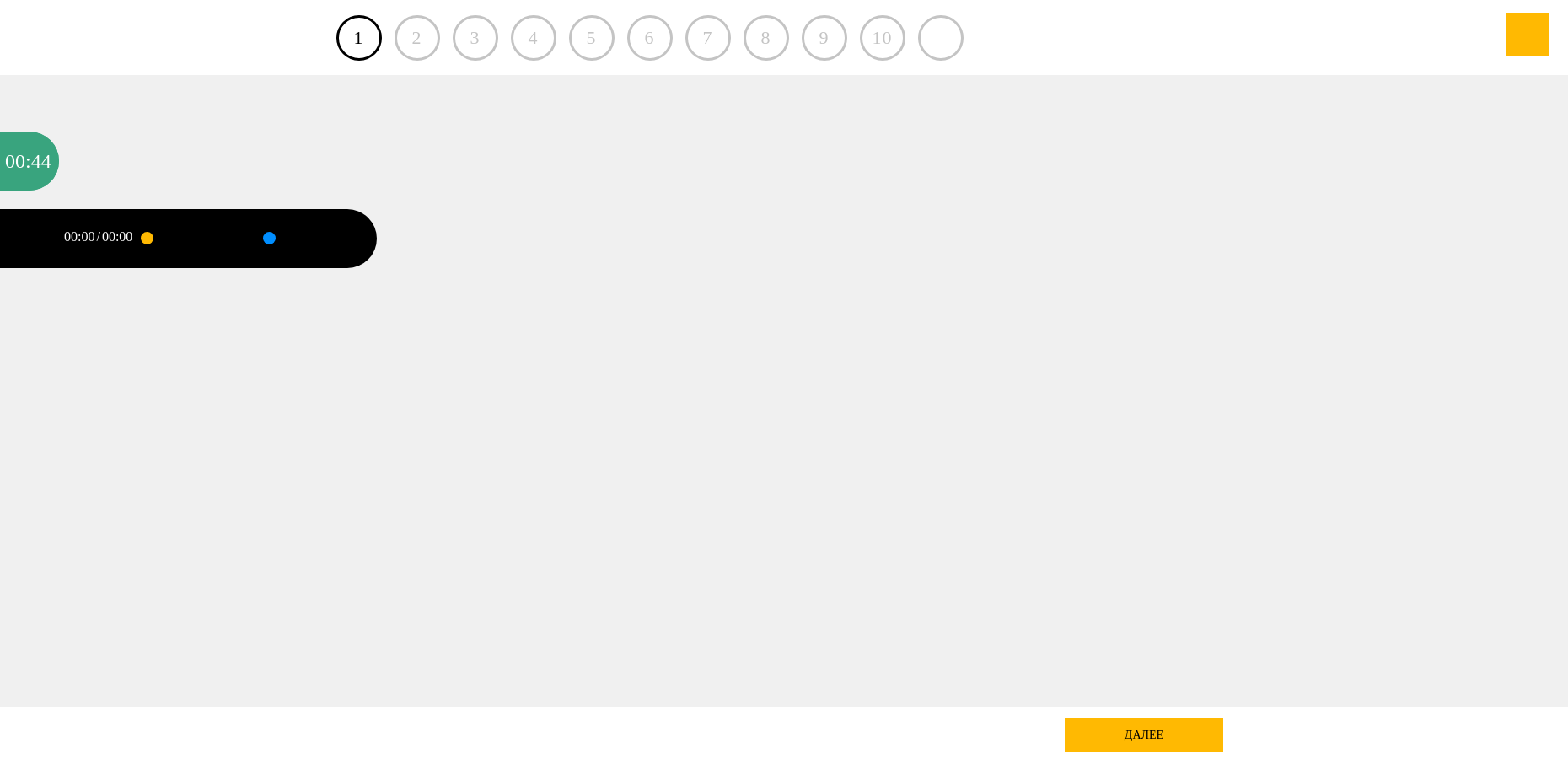 click at bounding box center (269, 238) 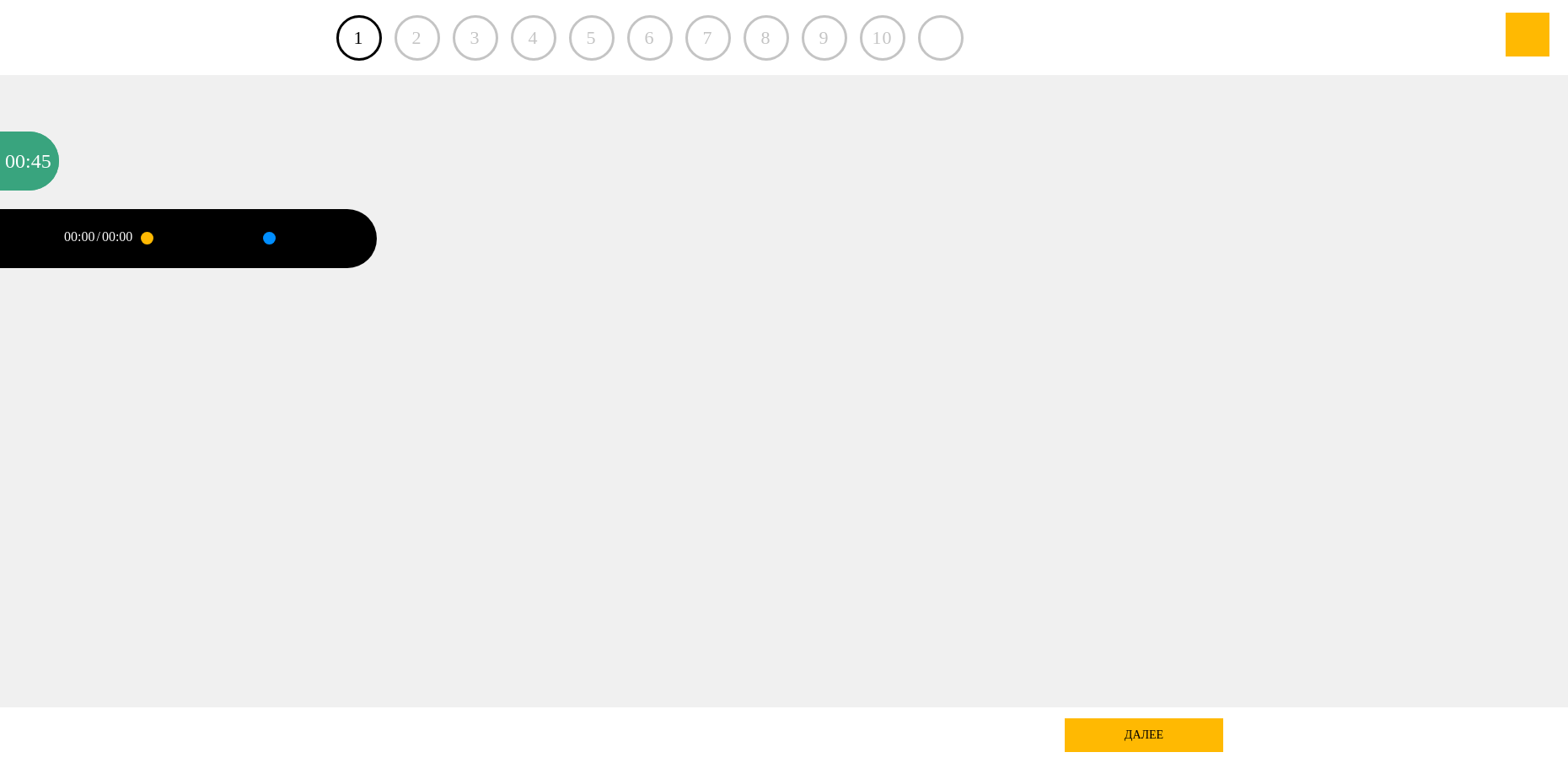 drag, startPoint x: 268, startPoint y: 239, endPoint x: 343, endPoint y: 219, distance: 77.62087 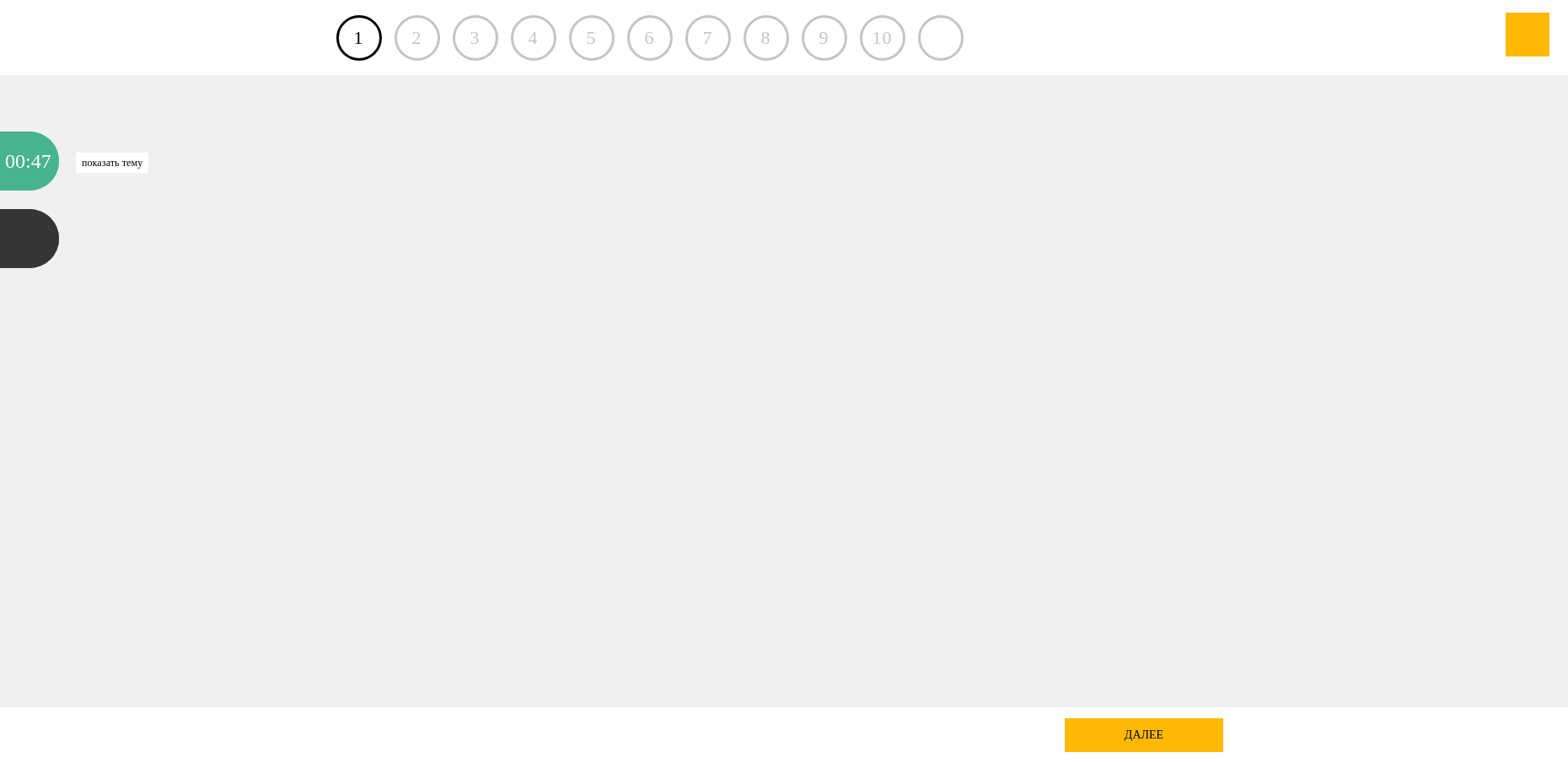 click on "00" at bounding box center [15, 161] 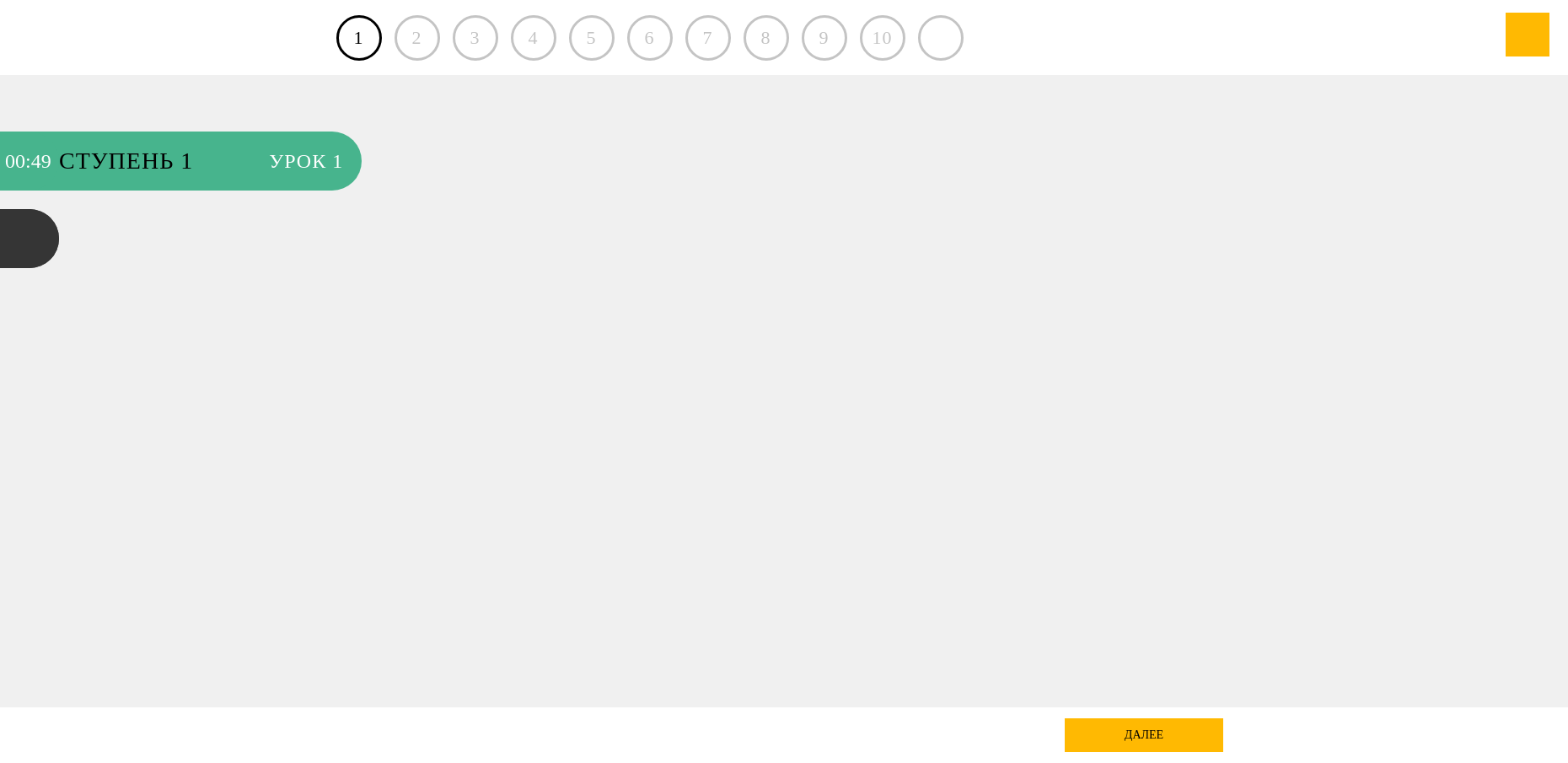 click on "Урок 1" at bounding box center [306, 161] 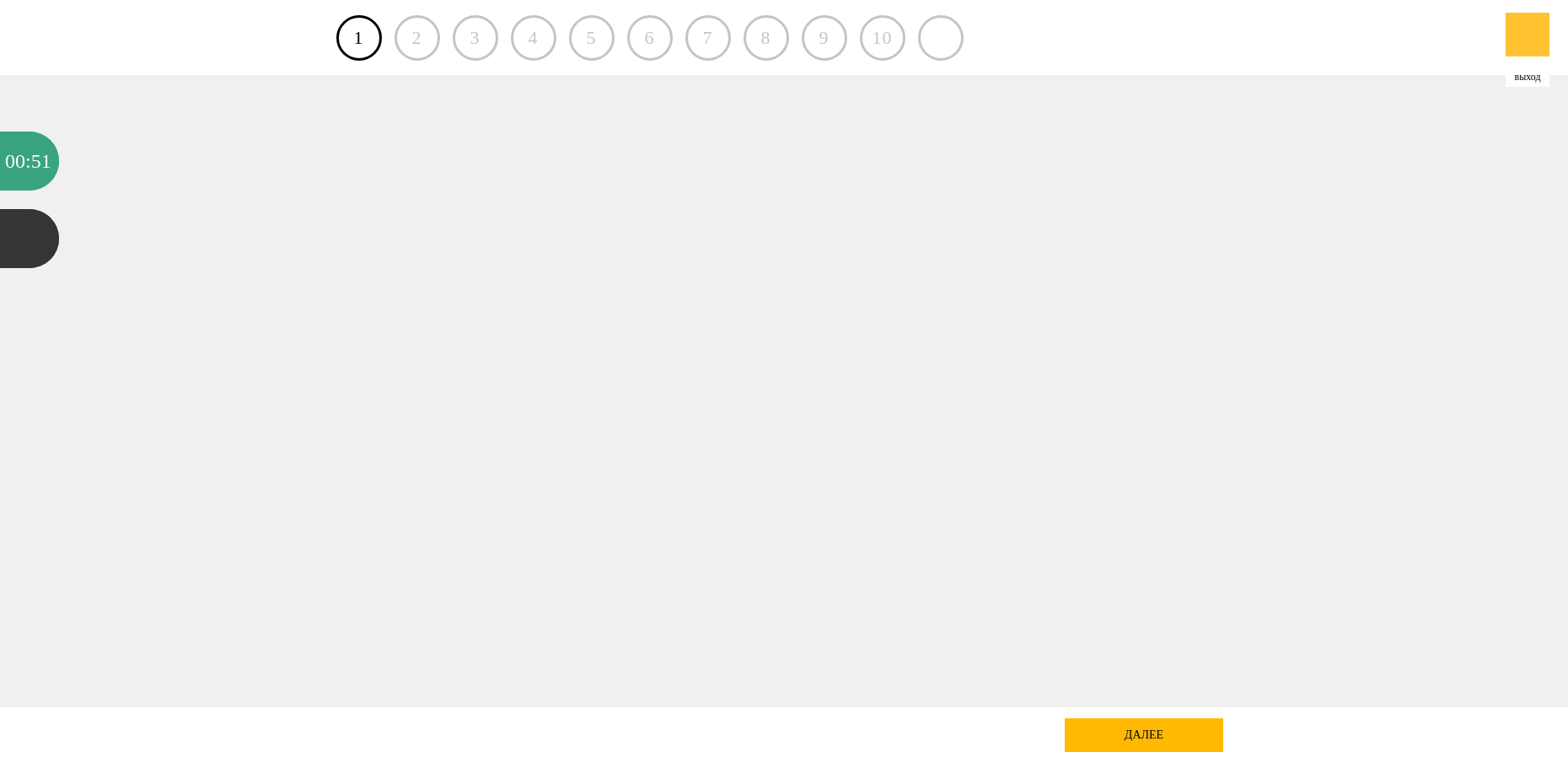 click at bounding box center [1528, 35] 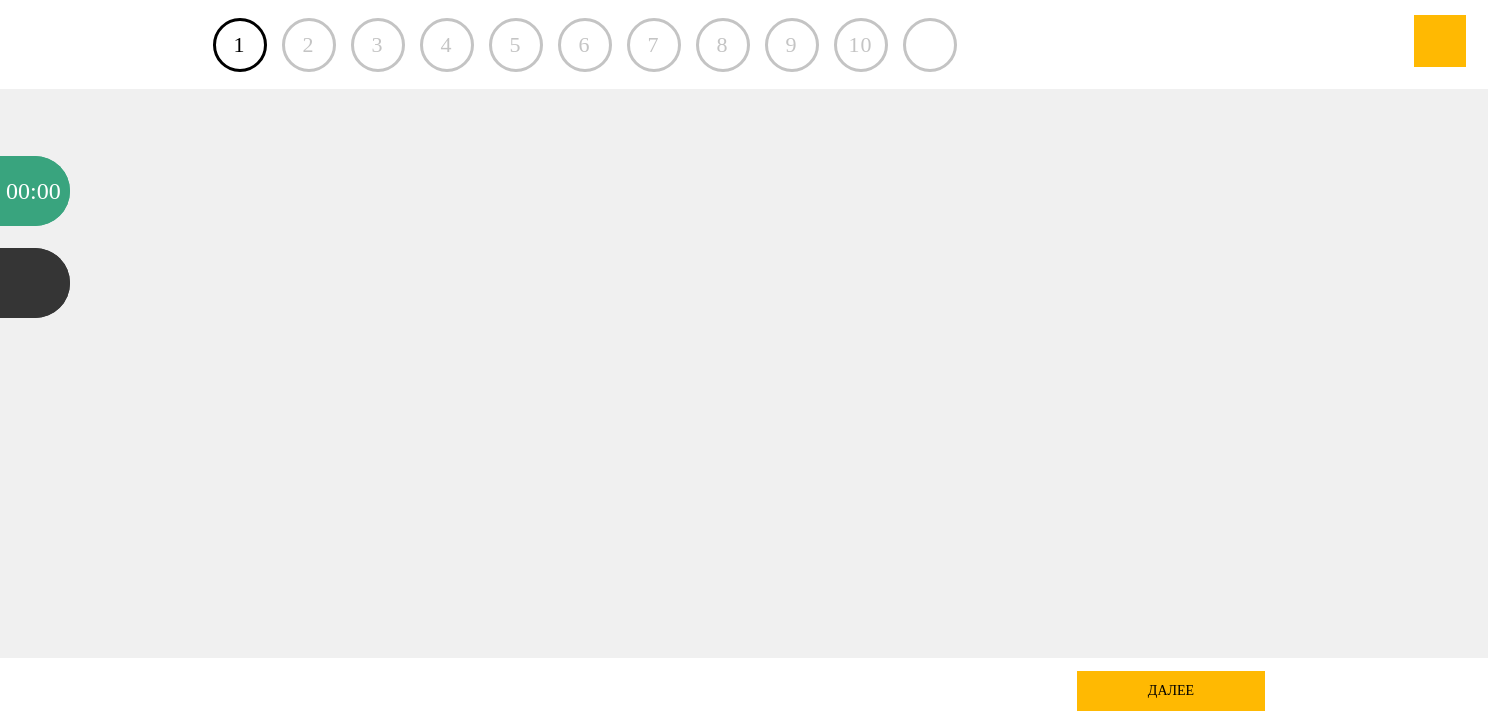 scroll, scrollTop: 0, scrollLeft: 0, axis: both 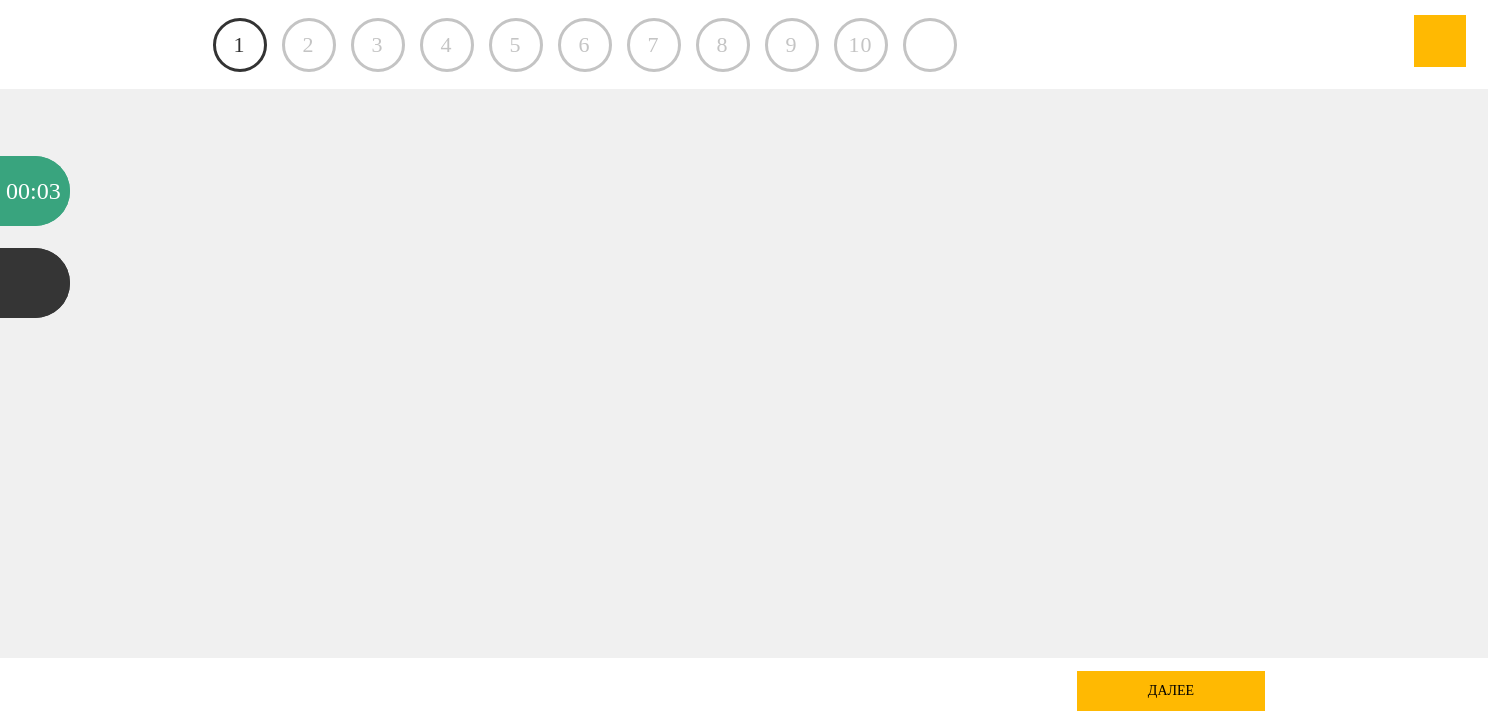 click on "1" at bounding box center (240, 45) 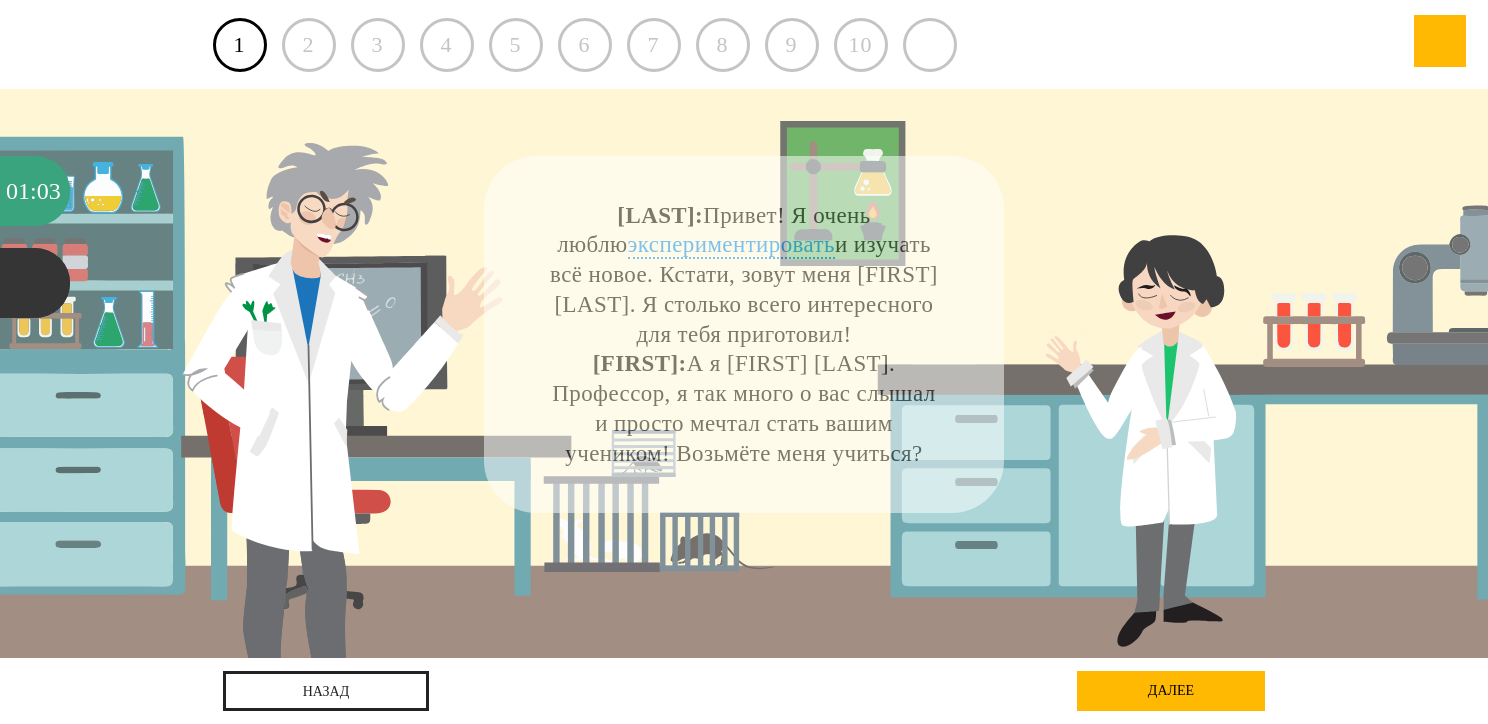 scroll, scrollTop: 0, scrollLeft: 0, axis: both 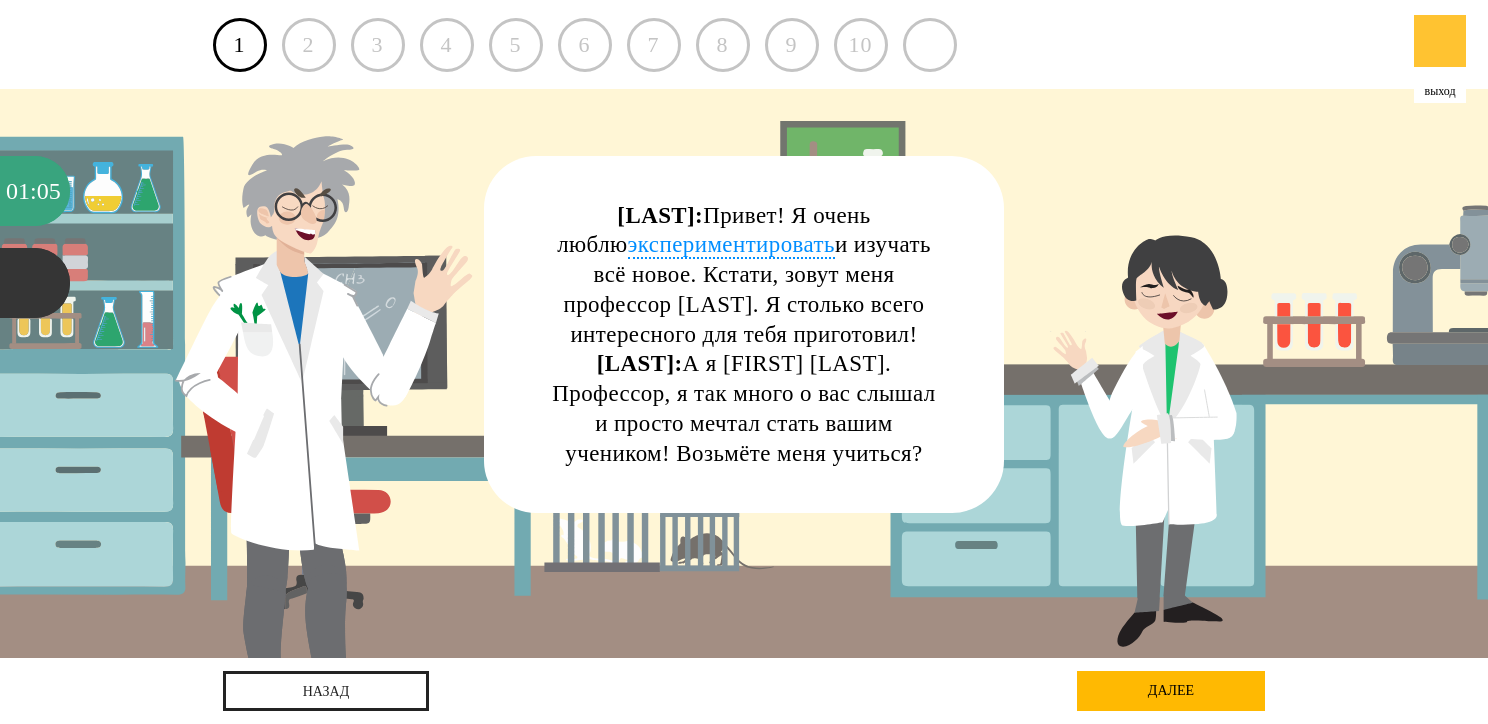 click at bounding box center (1440, 41) 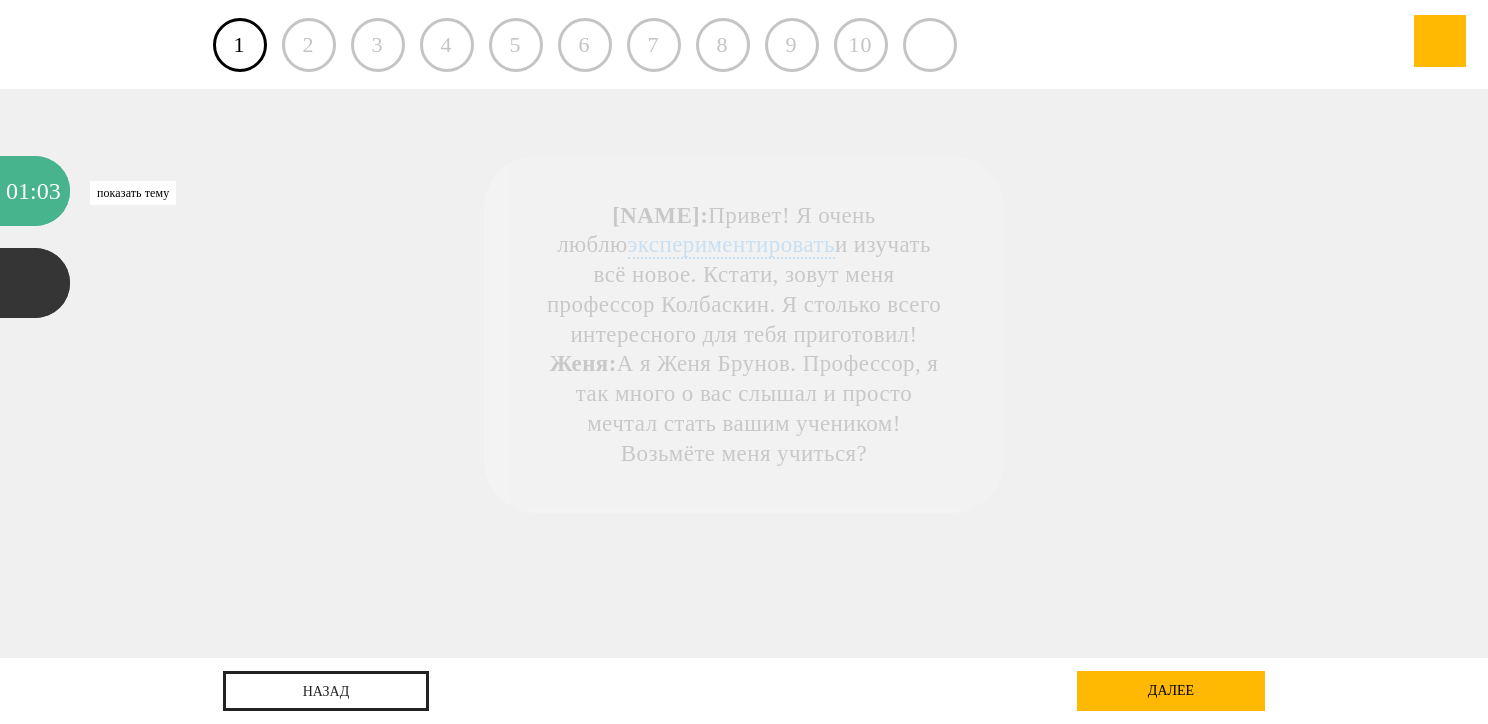 scroll, scrollTop: 0, scrollLeft: 0, axis: both 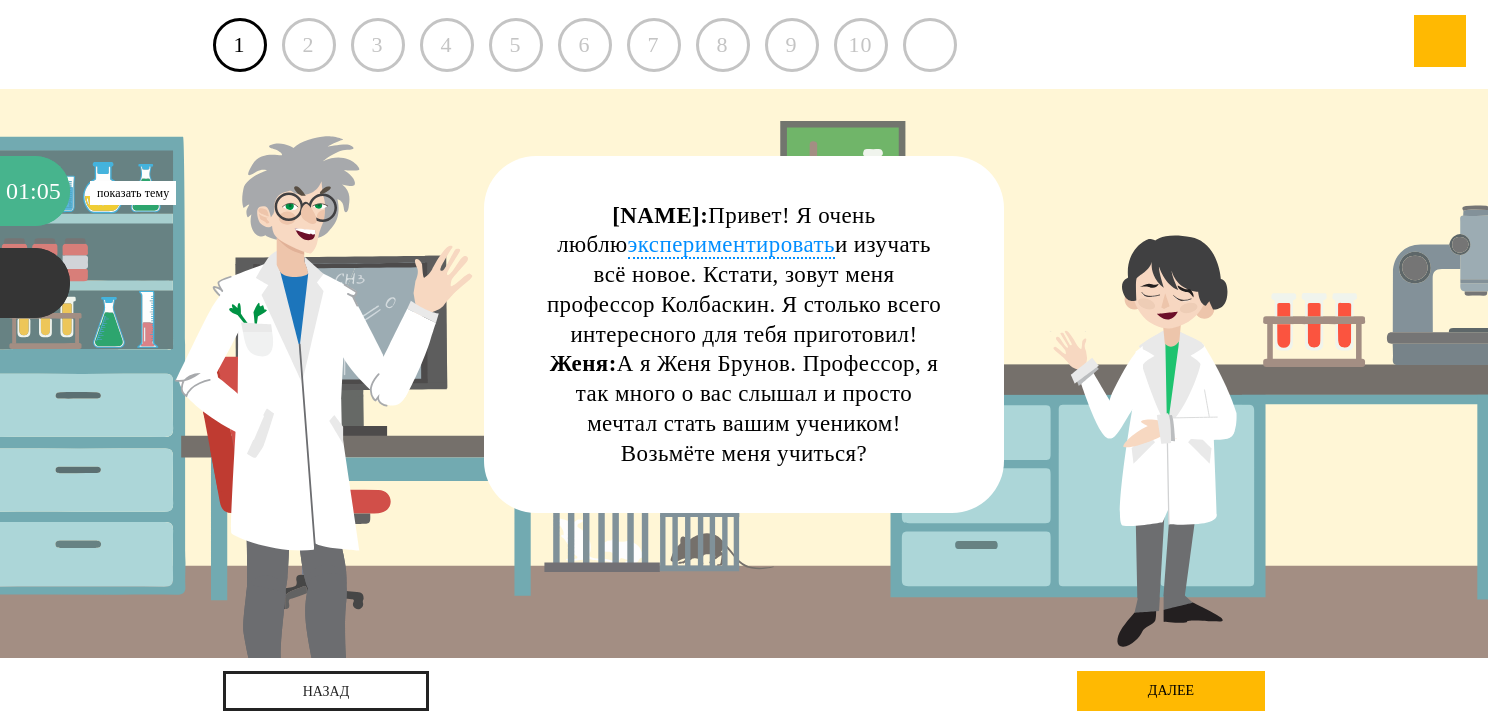 click on "05" at bounding box center [49, 191] 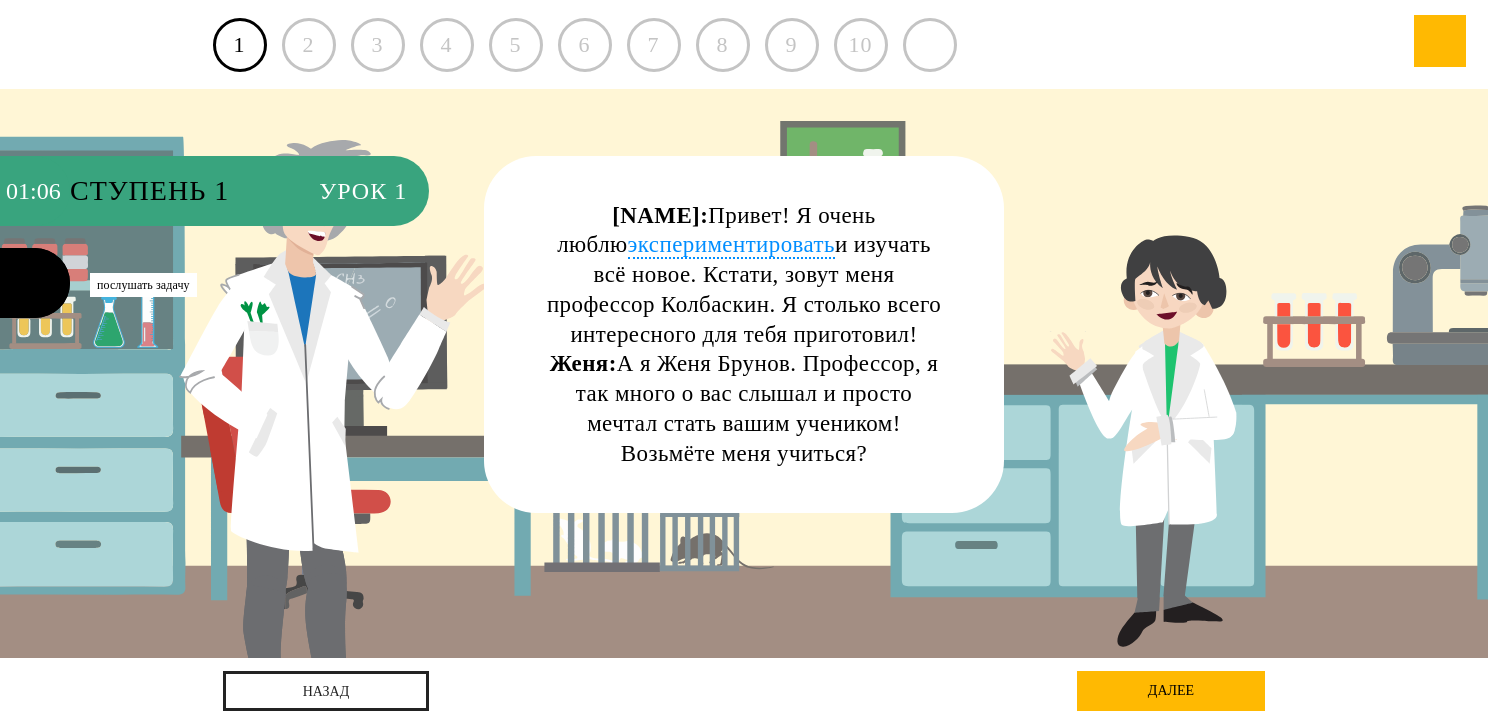 click at bounding box center [35, 283] 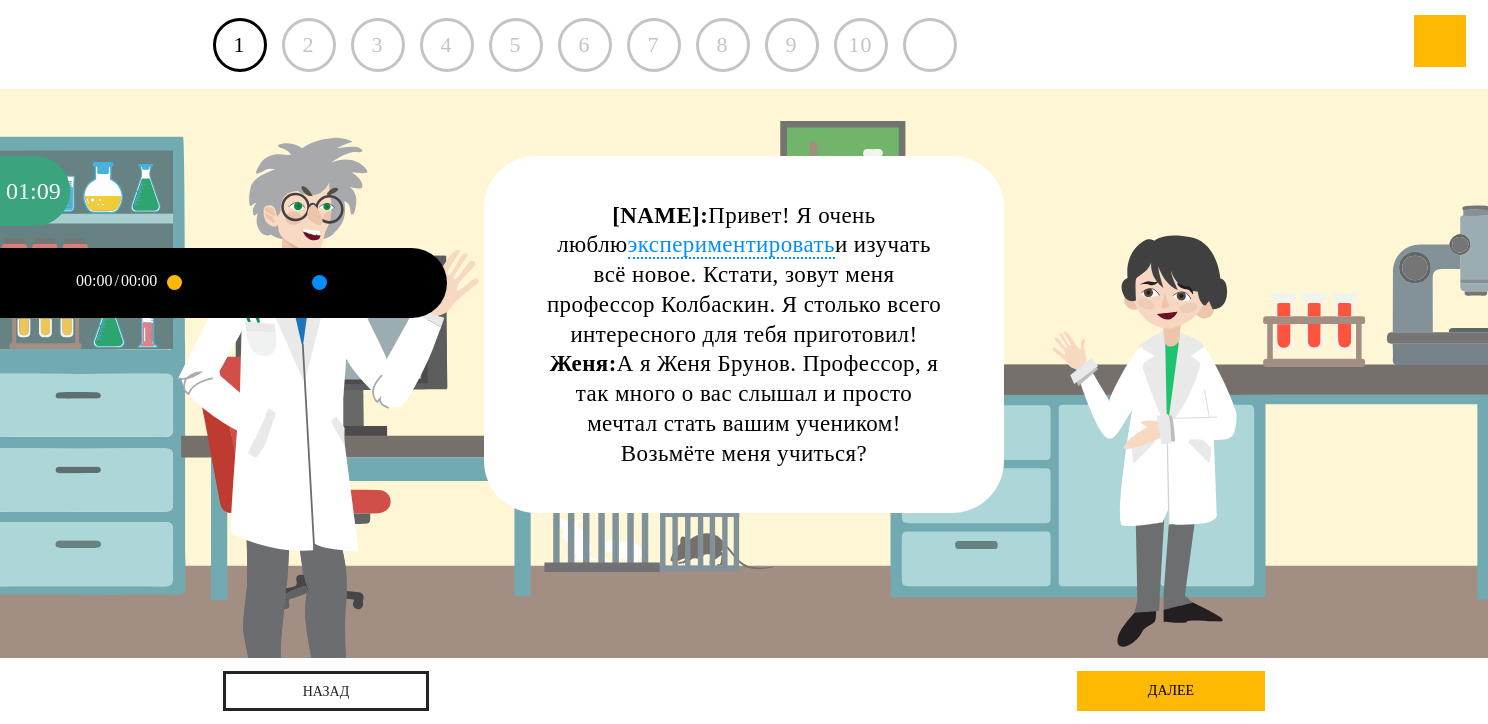 click at bounding box center (221, 283) 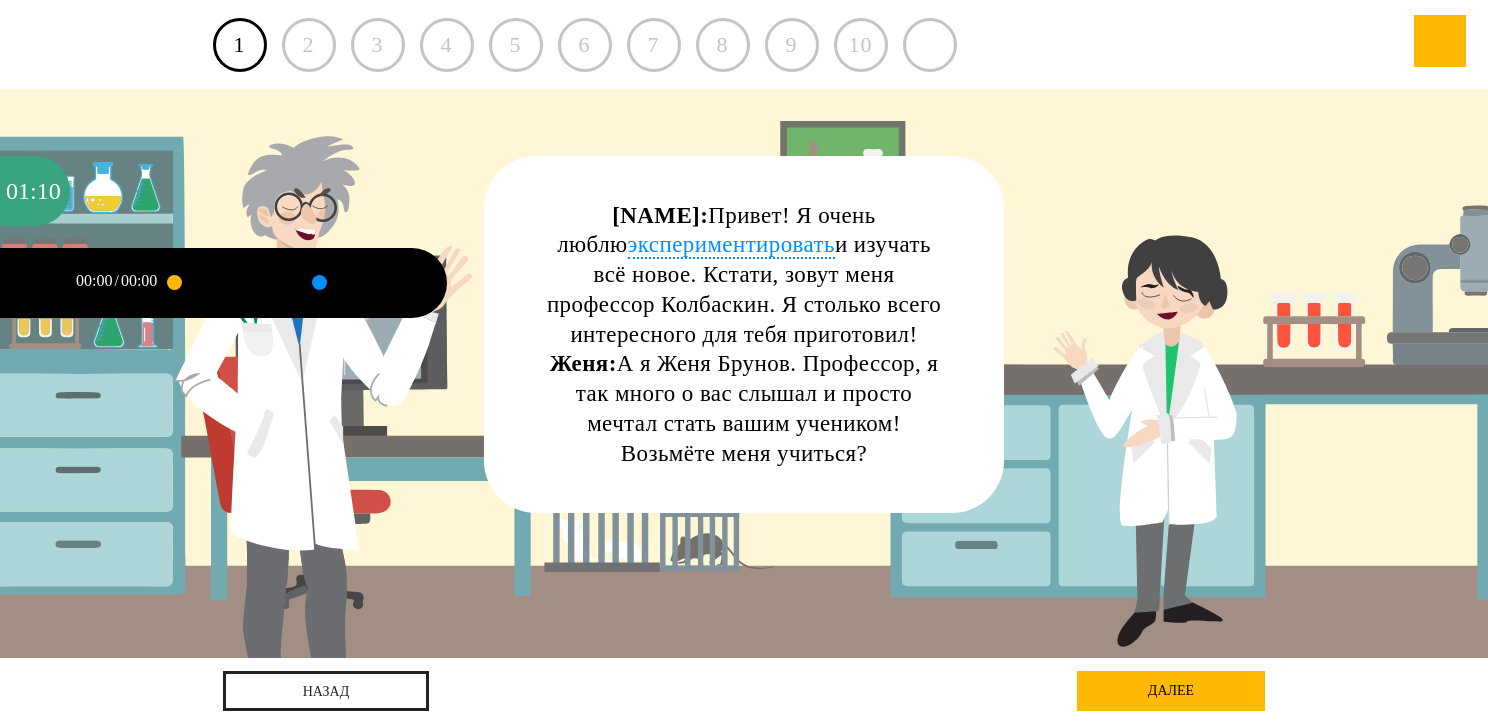 drag, startPoint x: 182, startPoint y: 283, endPoint x: 193, endPoint y: 282, distance: 11.045361 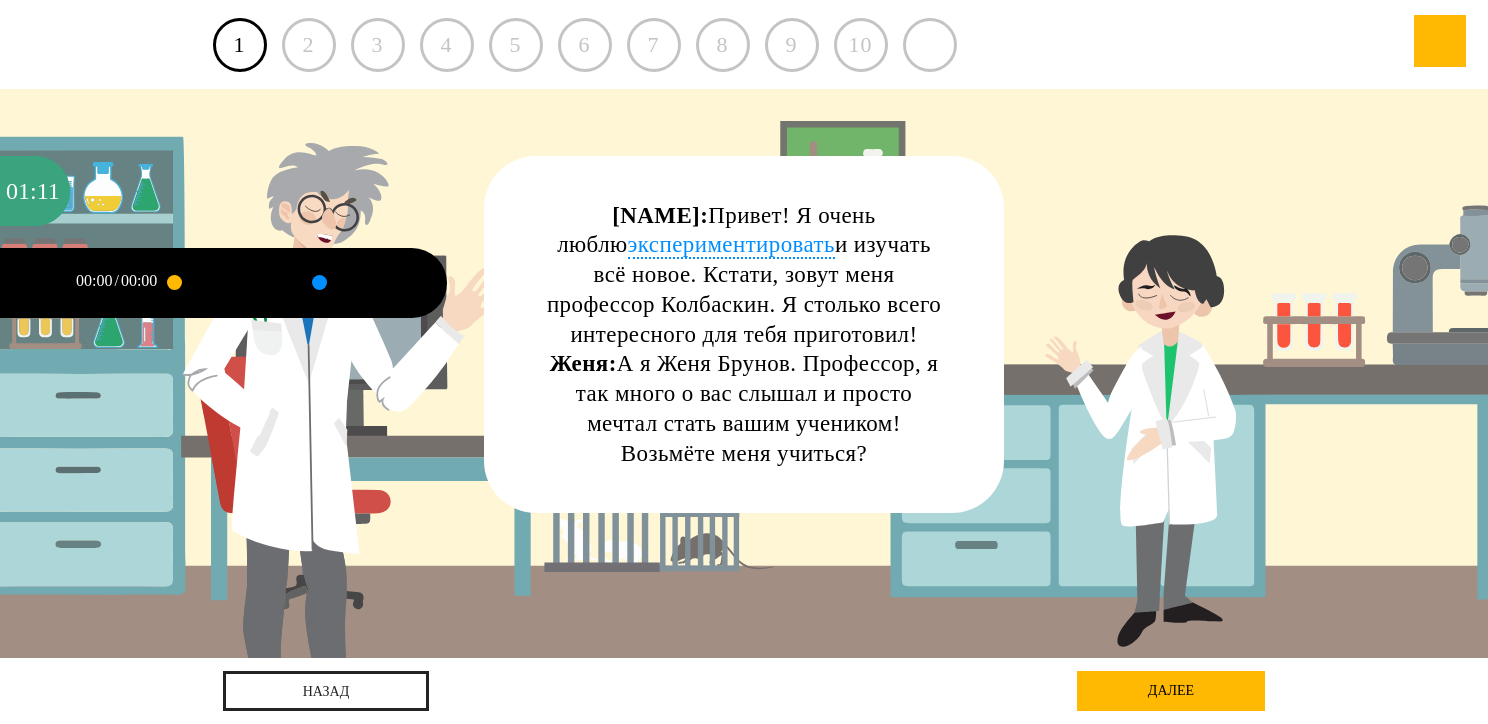 click on "2" at bounding box center (309, 45) 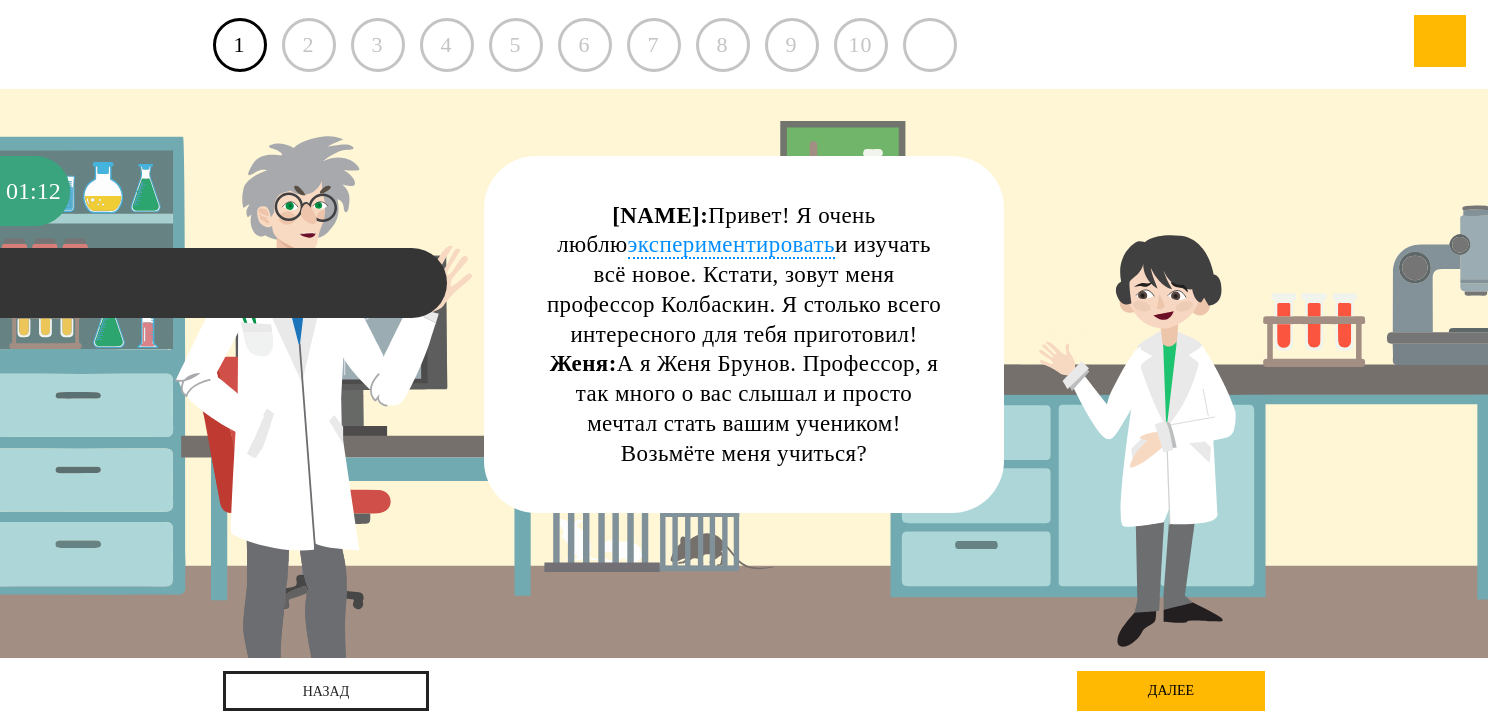 click on "2" at bounding box center (309, 45) 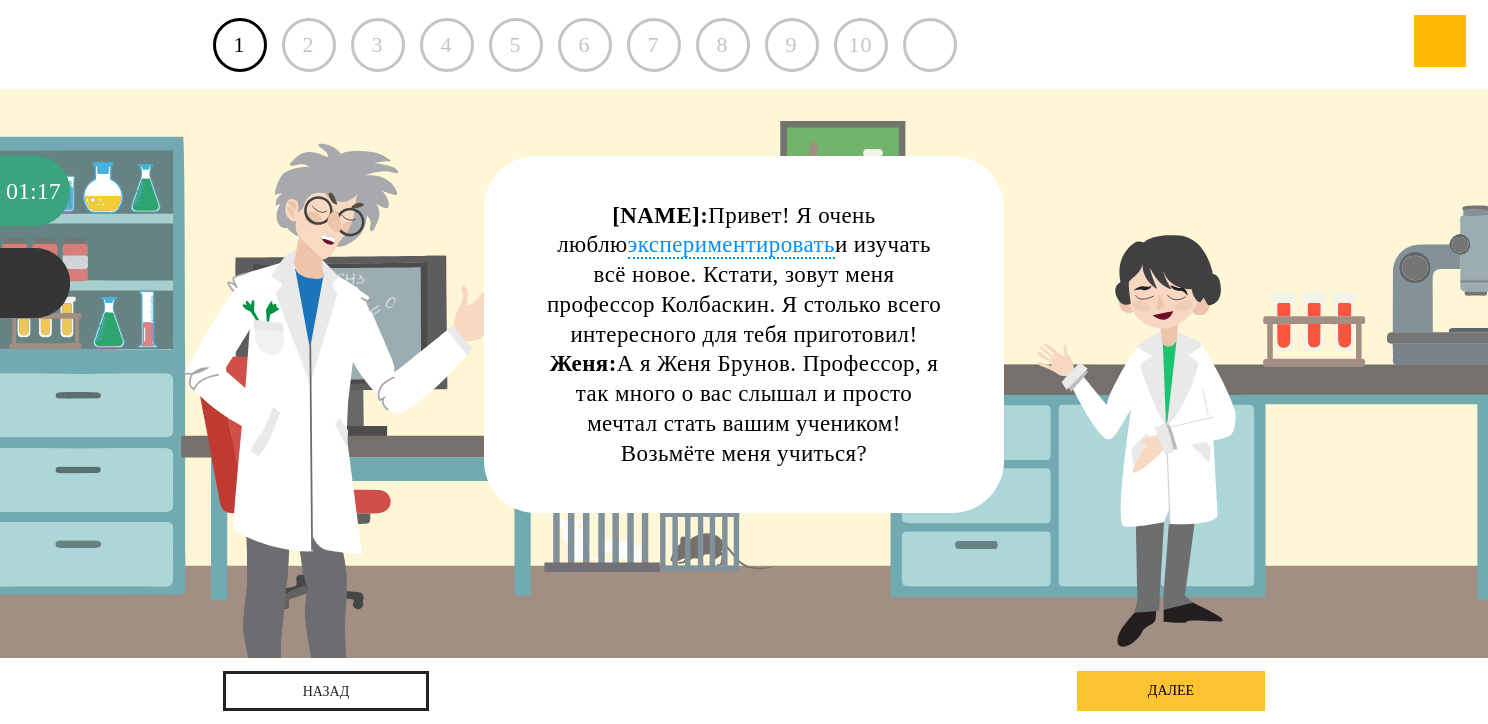 click on "далее" at bounding box center (1171, 691) 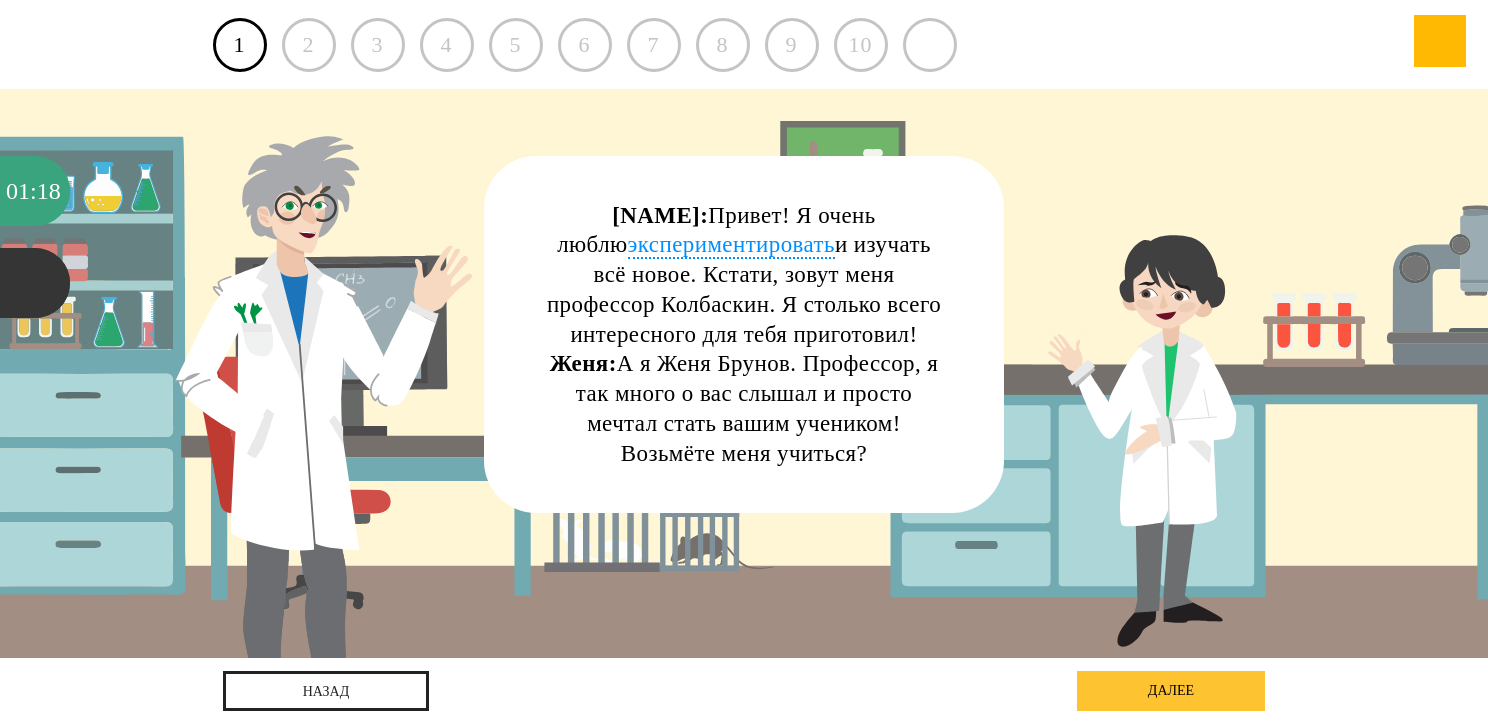 click on "далее" at bounding box center [1171, 691] 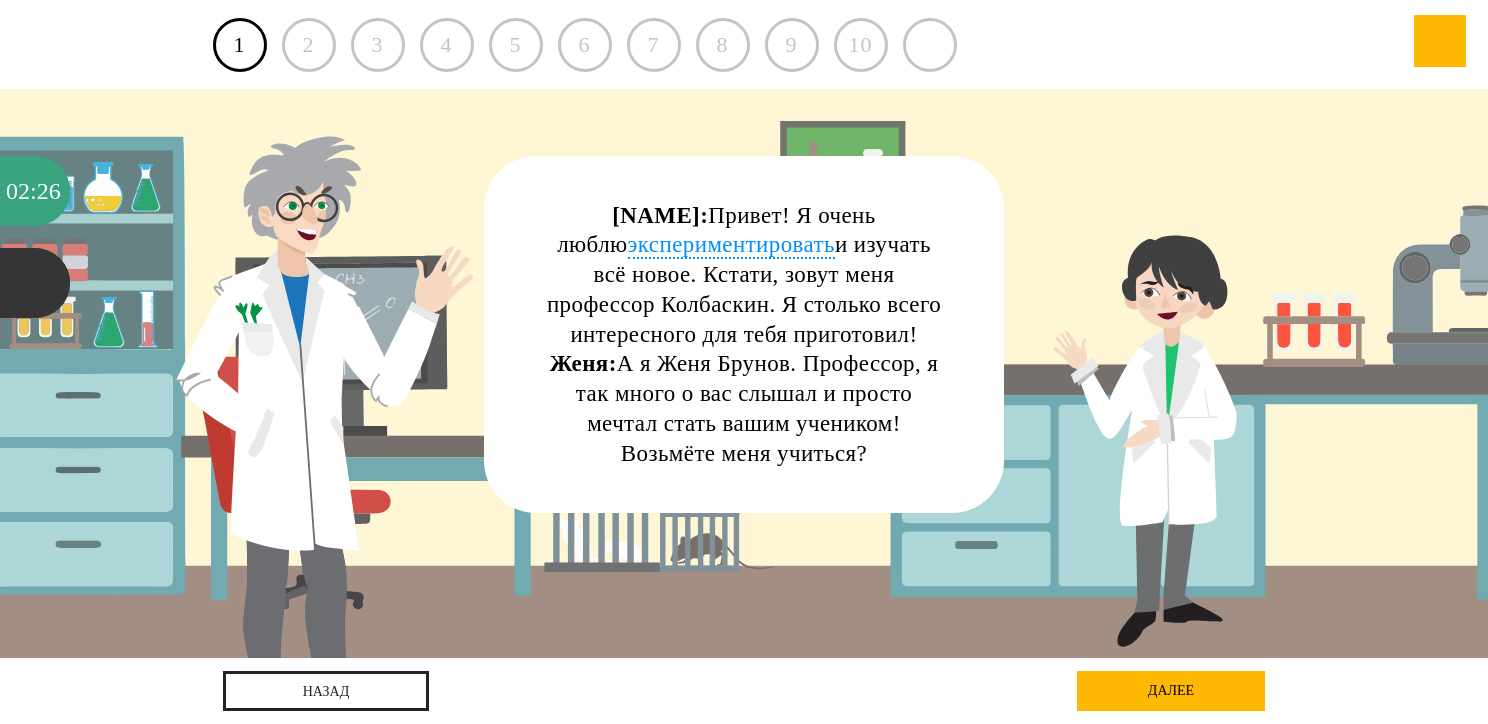 click on "Колбаскин:  Привет! Я очень люблю  экспериментировать  и изучать всё новое. Кстати, зовут меня профессор Колбаскин. Я столько всего интересного для тебя приготовил!
Женя:  А я Женя Брунов. Профессор, я так много о вас слышал и просто мечтал стать вашим учеником! Возьмёте меня учиться?" at bounding box center [743, 373] 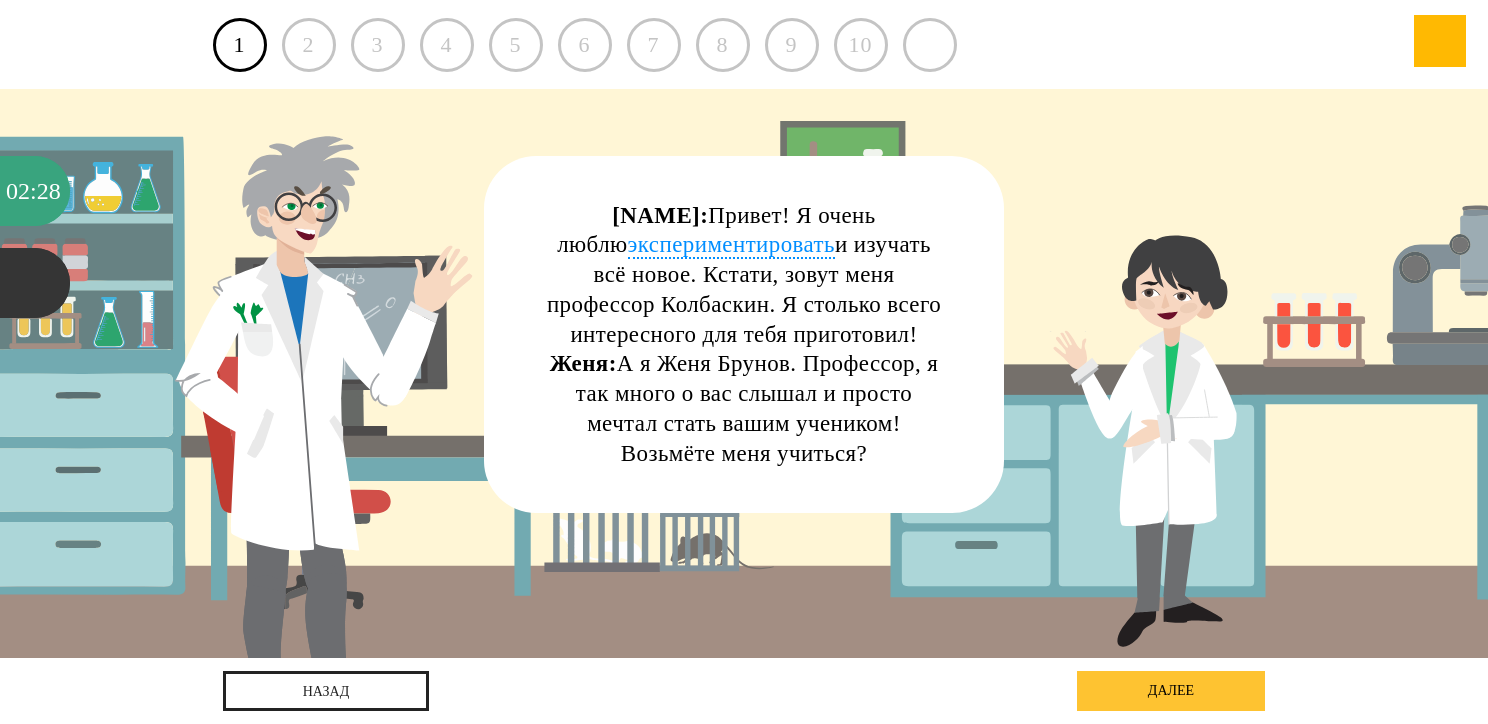 click on "далее" at bounding box center (1171, 691) 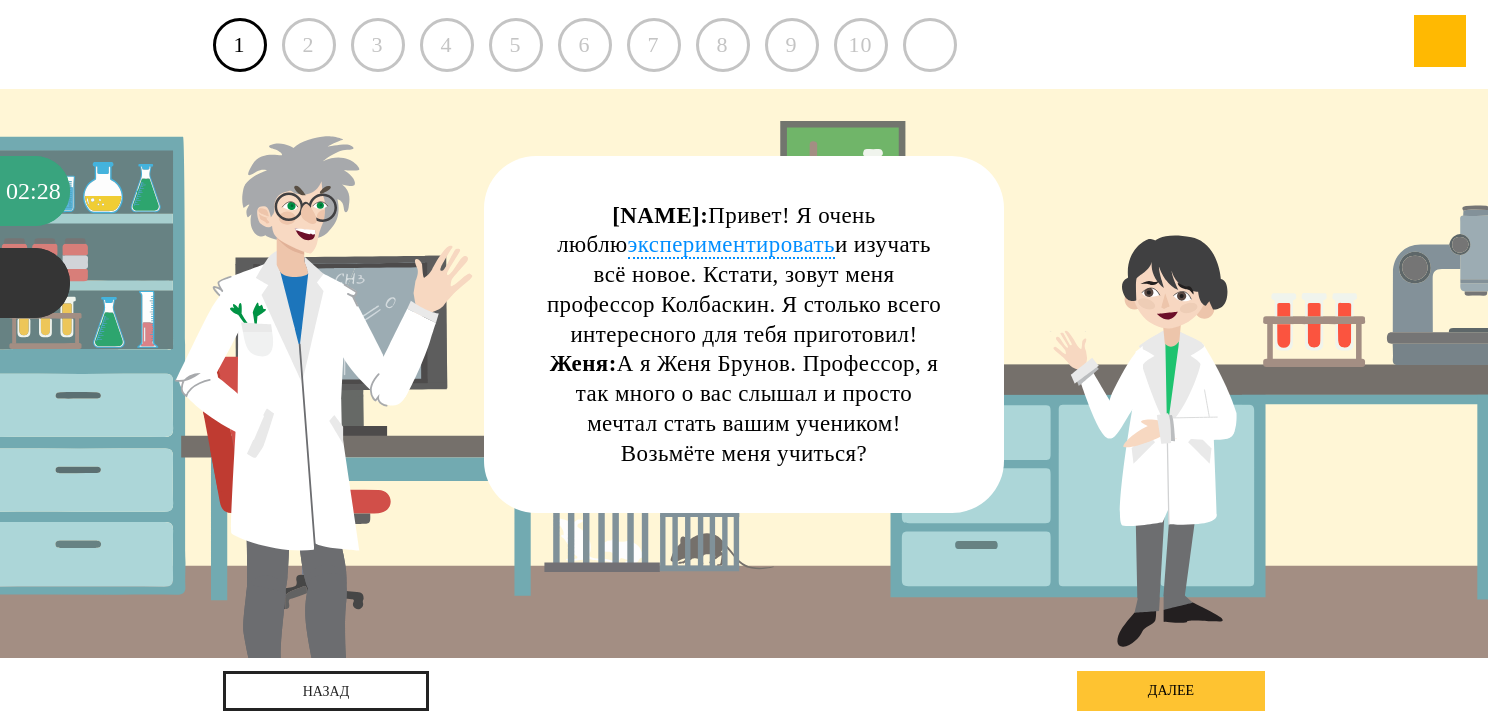 click on "далее" at bounding box center (1171, 691) 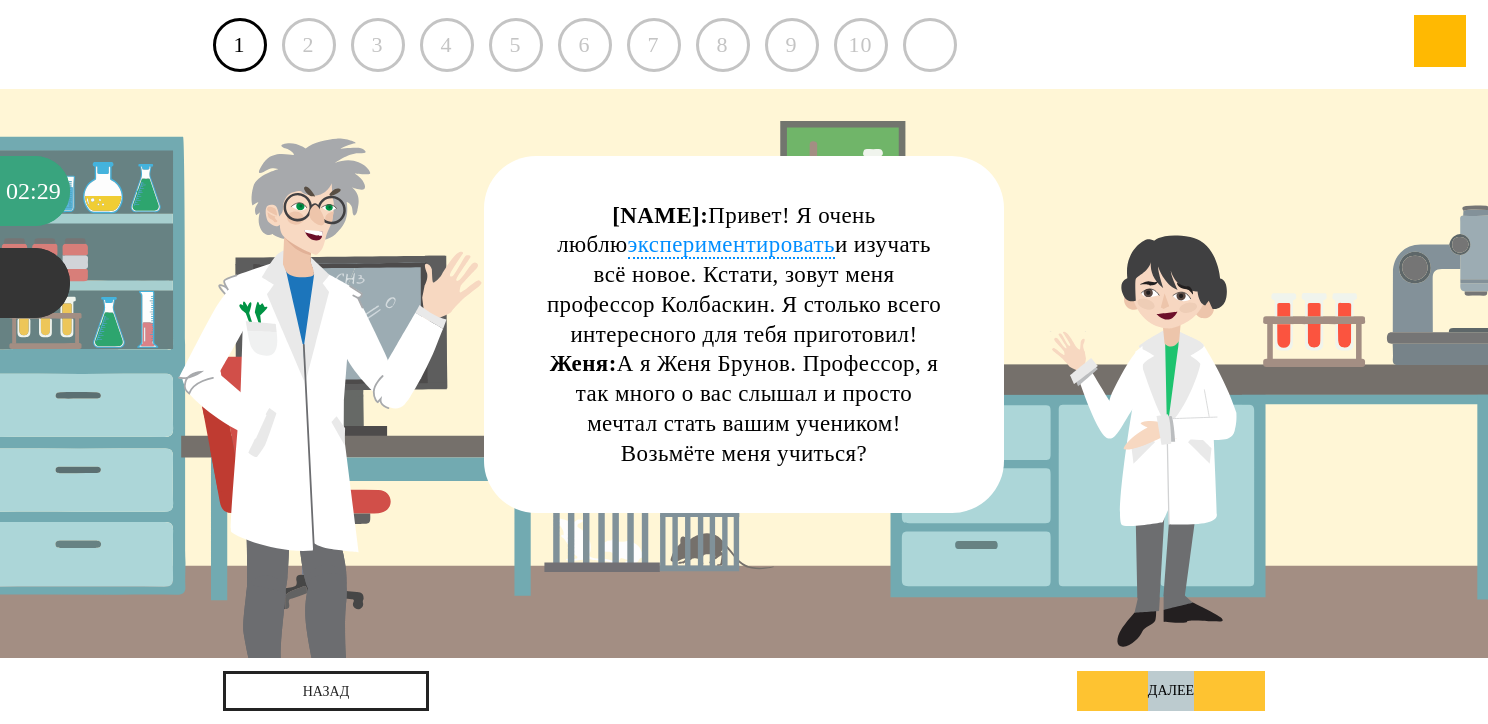 click on "далее" at bounding box center (1171, 691) 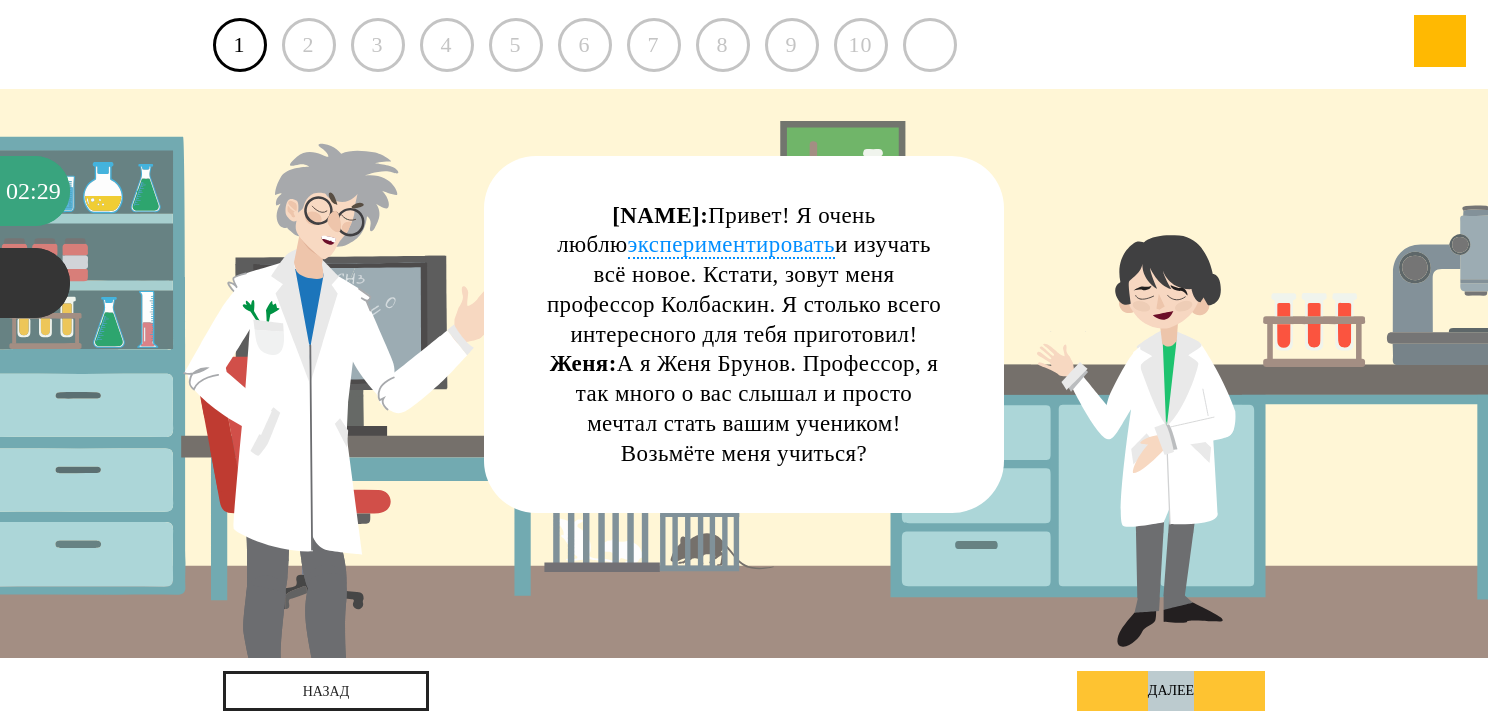 click on "далее" at bounding box center [1171, 691] 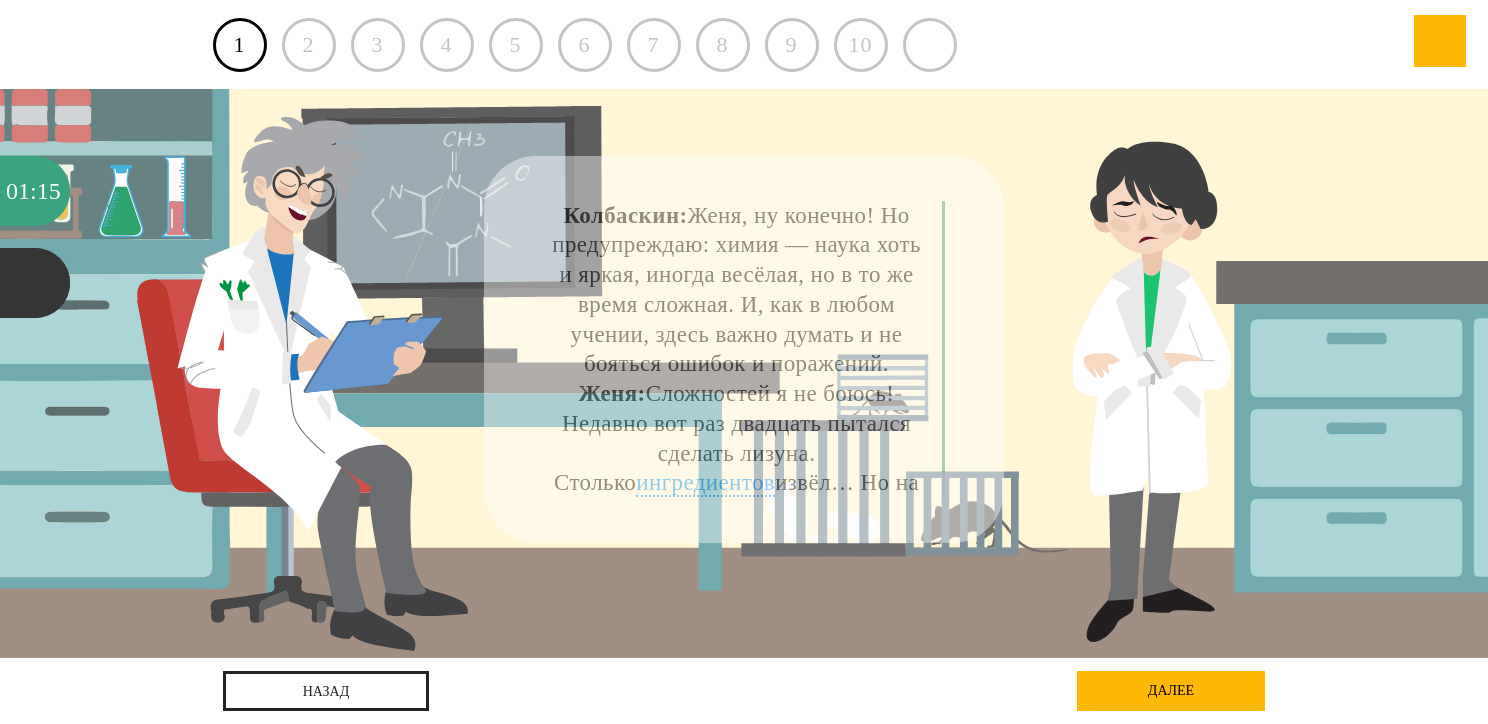 scroll, scrollTop: 0, scrollLeft: 0, axis: both 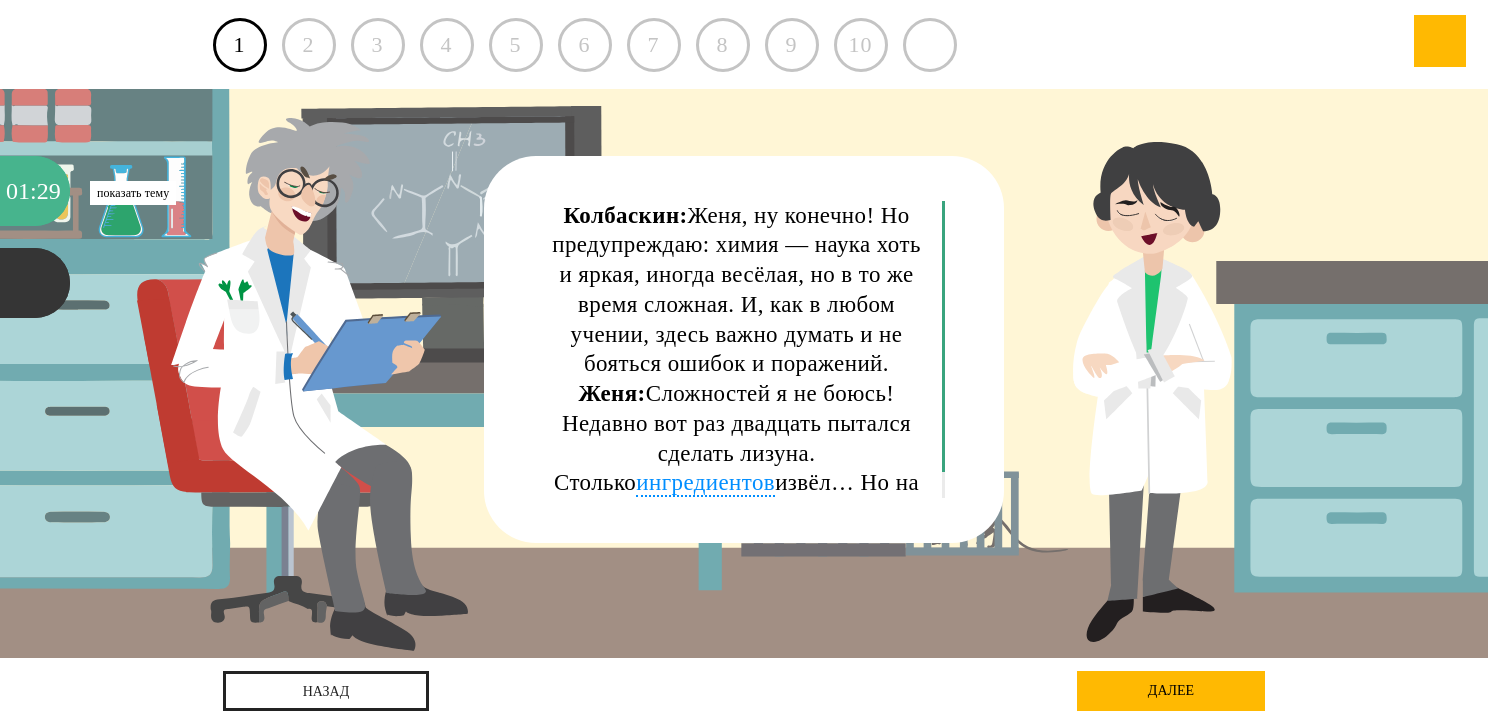 click on "29" at bounding box center [49, 191] 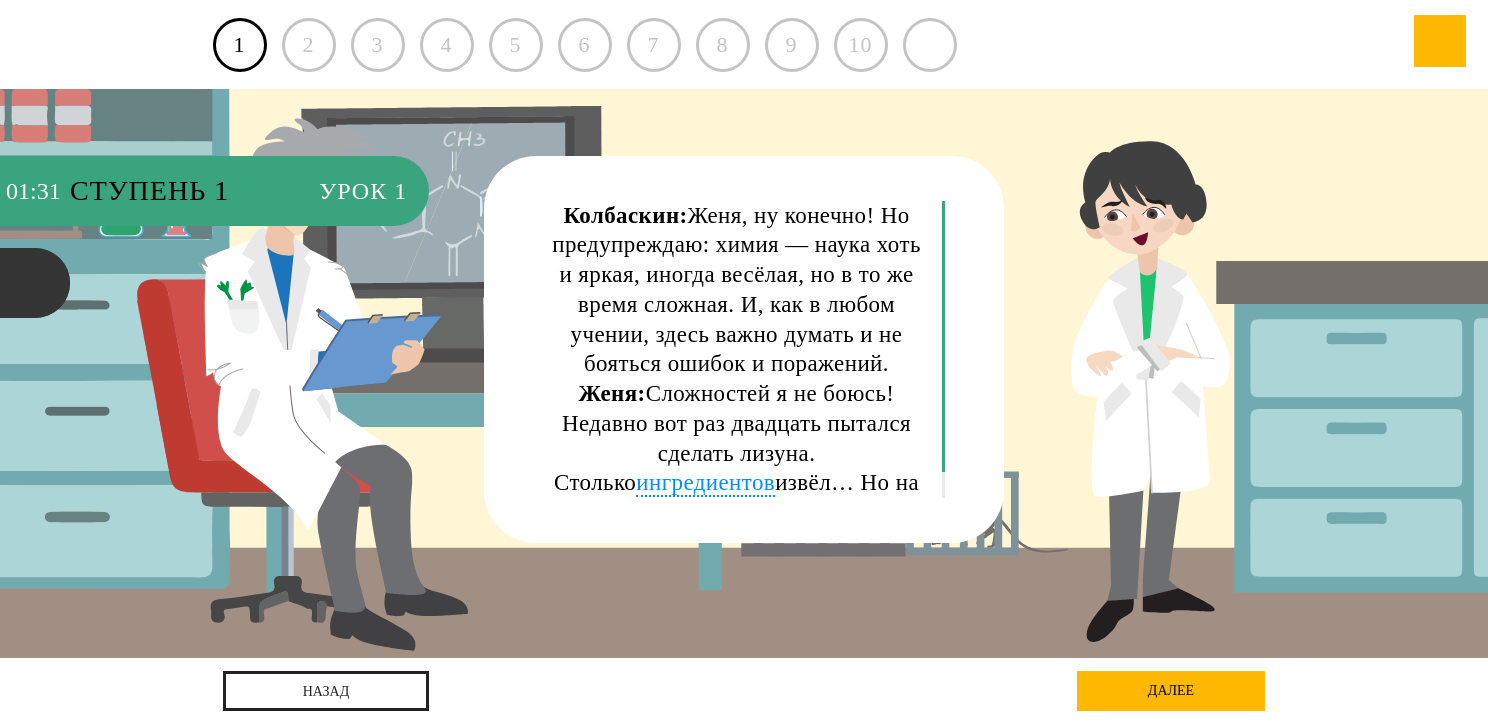 click on "Колбаскин:  Женя, ну конечно! Но предупреждаю: химия — наука хоть и яркая, иногда весёлая, но в то же время сложная. И, как в любом учении, здесь важно думать и не бояться ошибок и поражений.
Женя:  Сложностей я не боюсь! Недавно вот раз двадцать пытался сделать лизуна. Столько  ингредиентов  извёл… Но на двадцать первый у меня получилось!" at bounding box center (736, 364) 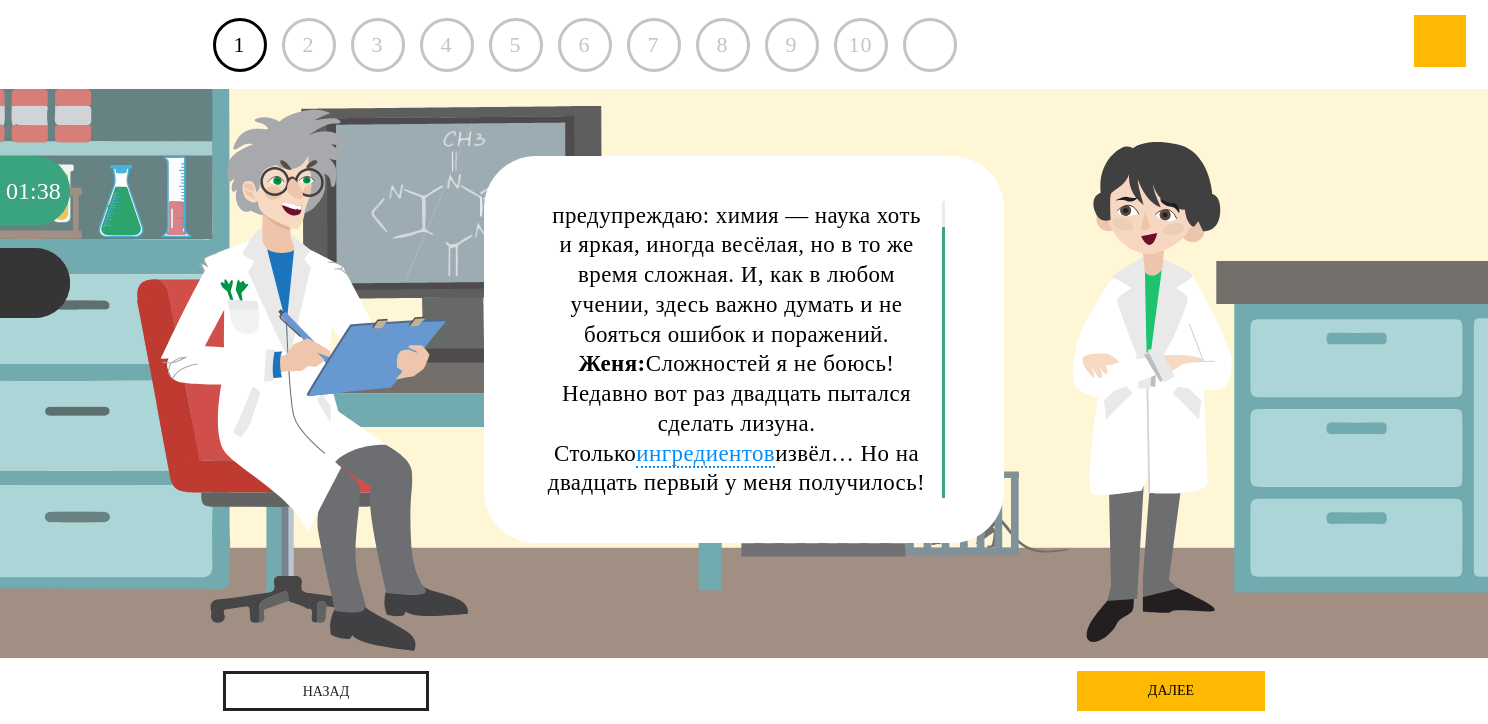 drag, startPoint x: 944, startPoint y: 321, endPoint x: 940, endPoint y: 366, distance: 45.17743 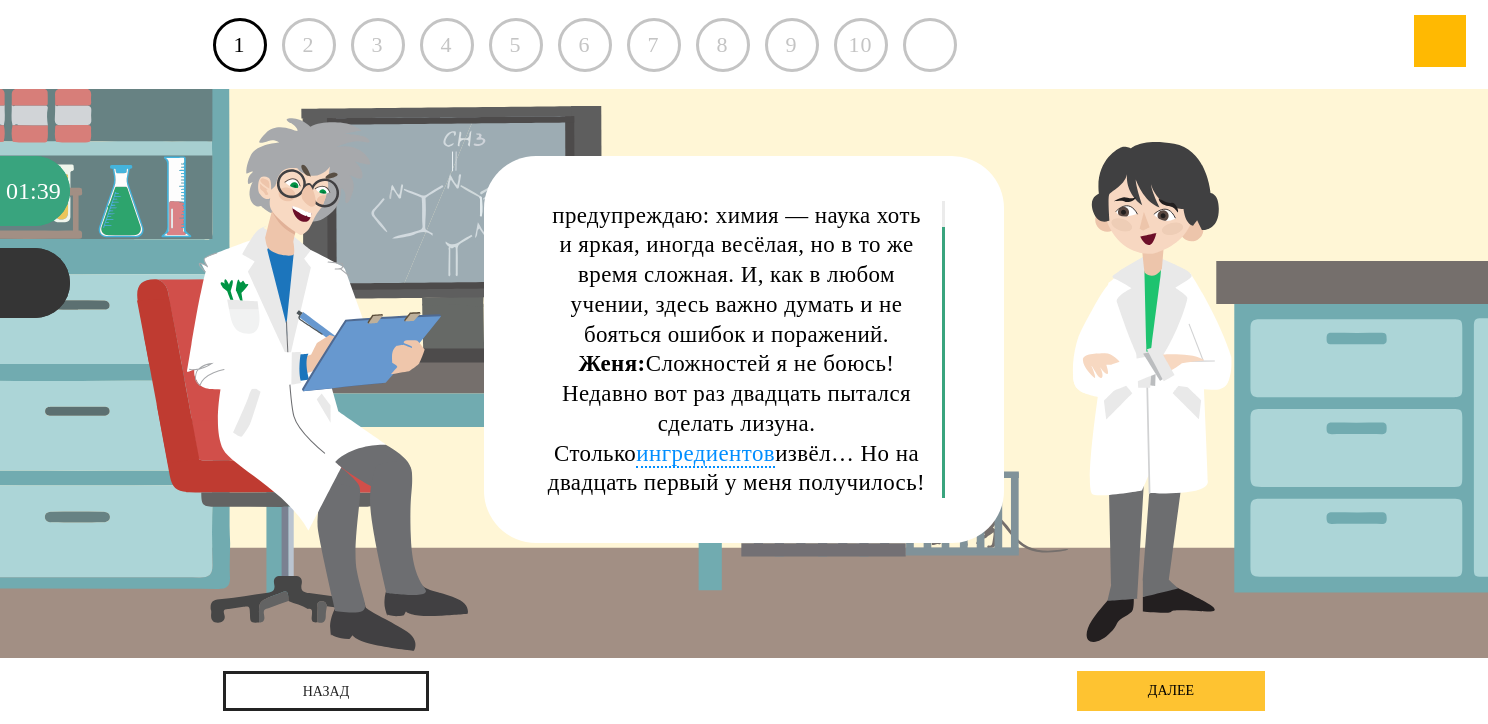 click on "далее" at bounding box center [1171, 691] 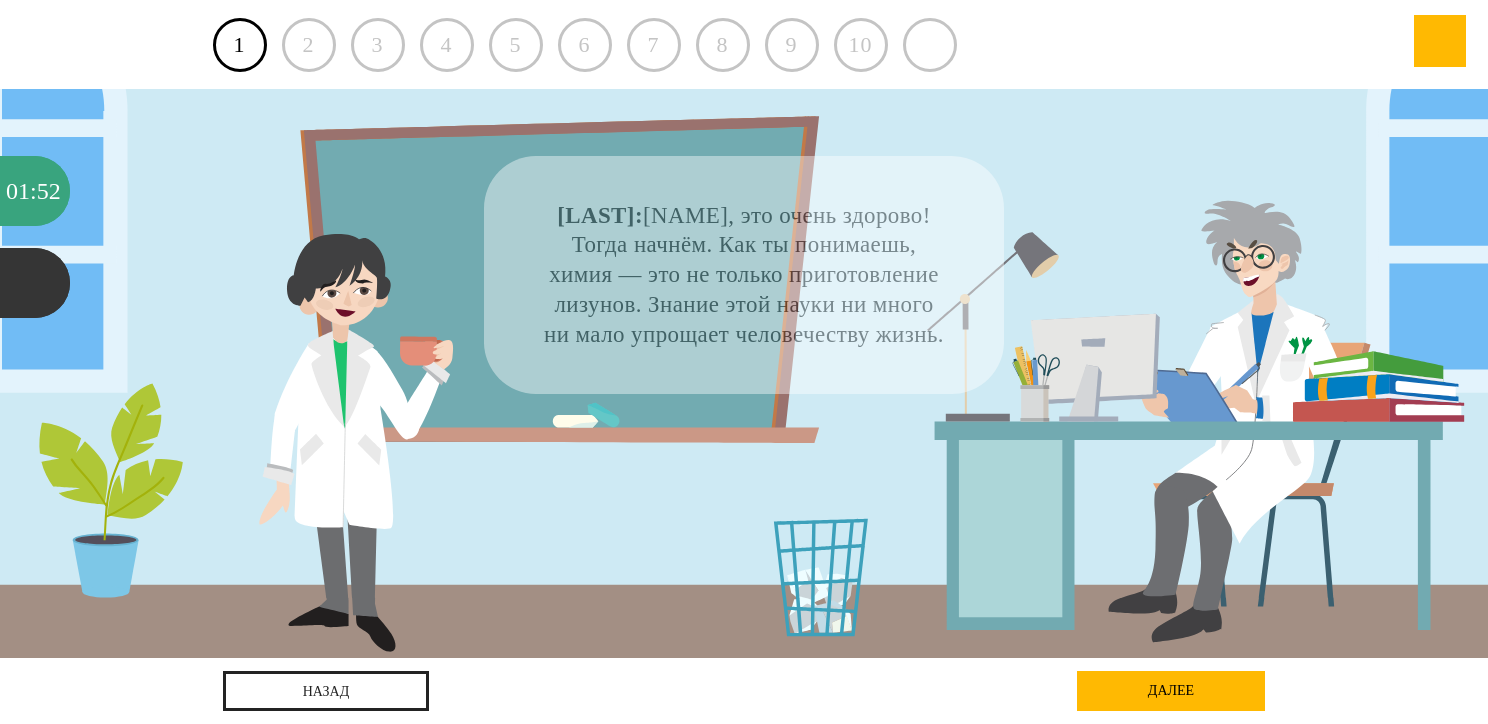 scroll, scrollTop: 0, scrollLeft: 0, axis: both 